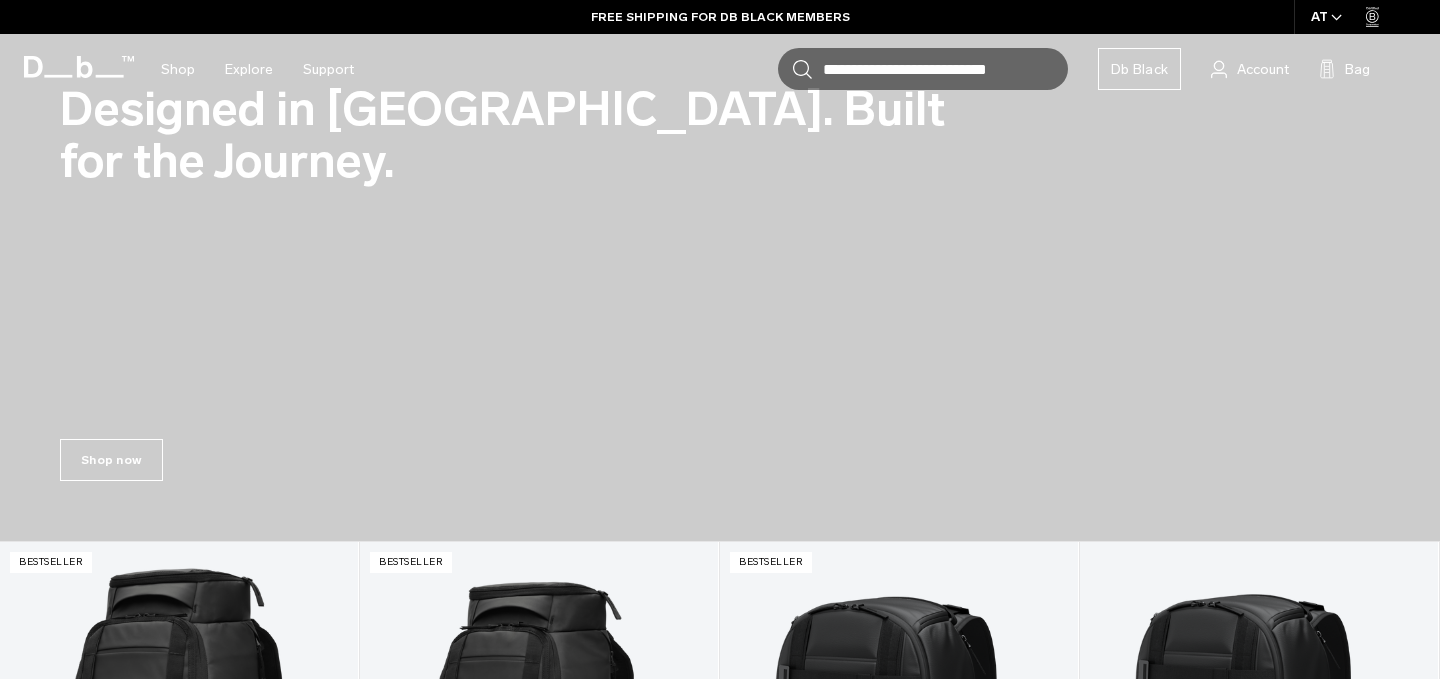 scroll, scrollTop: 0, scrollLeft: 0, axis: both 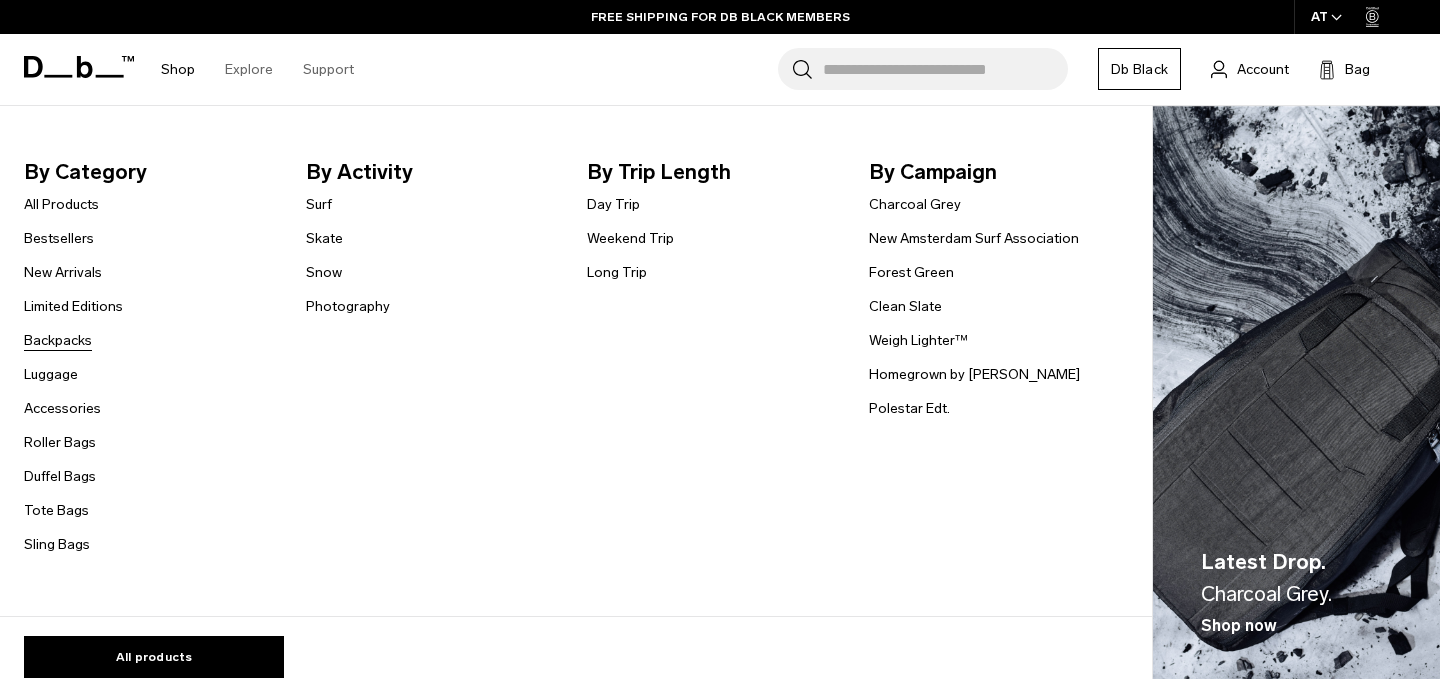 click on "Backpacks" at bounding box center (58, 340) 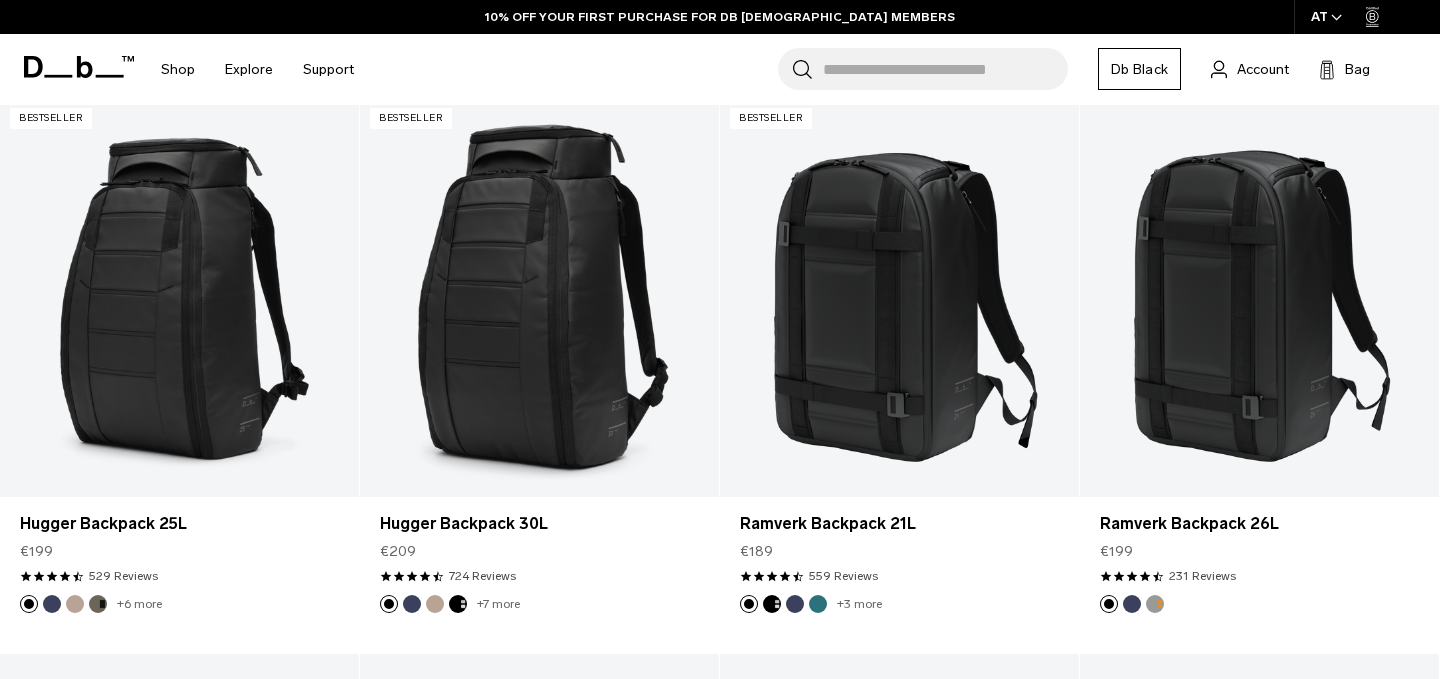 scroll, scrollTop: 399, scrollLeft: 0, axis: vertical 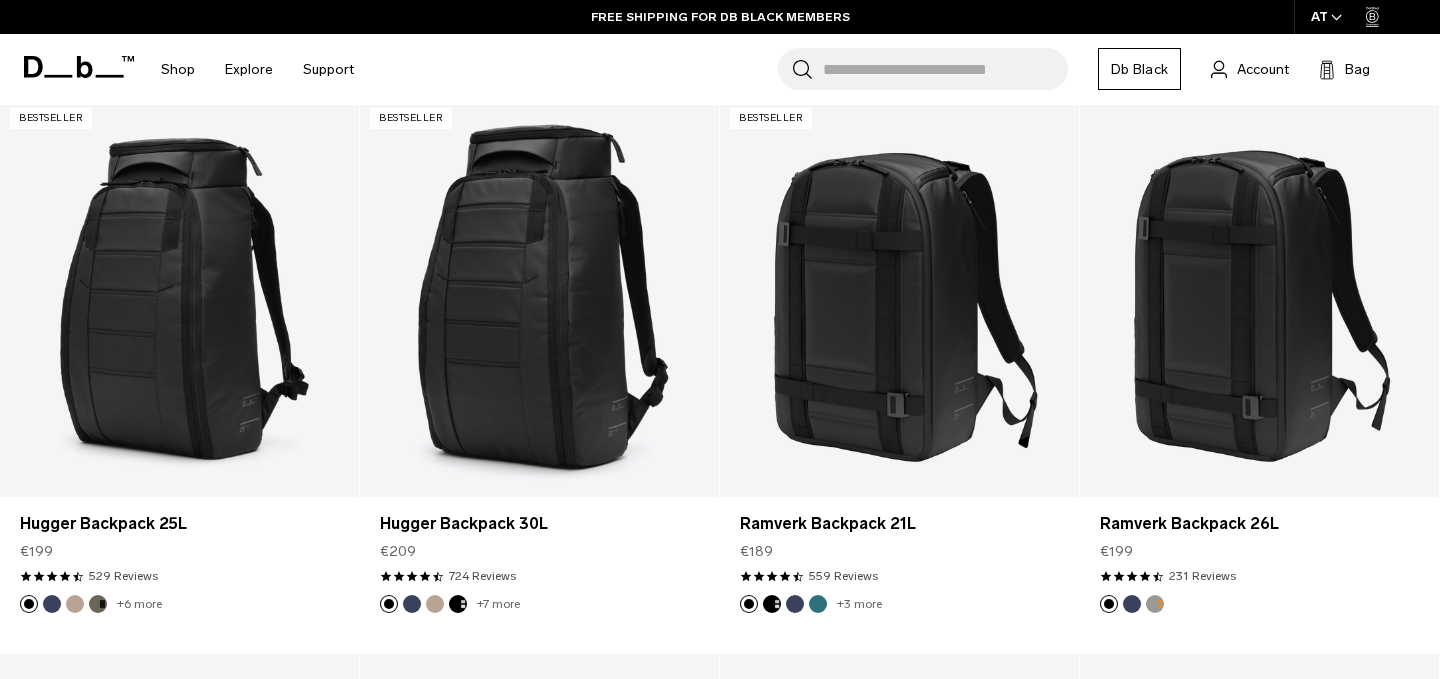 click on "Search for Bags, Luggage...
Search
Close
Trending Products
All Products
Hugger Backpack 30L Black Out
€209
Ramverk Front-access Carry-on Black Out" at bounding box center (896, 69) 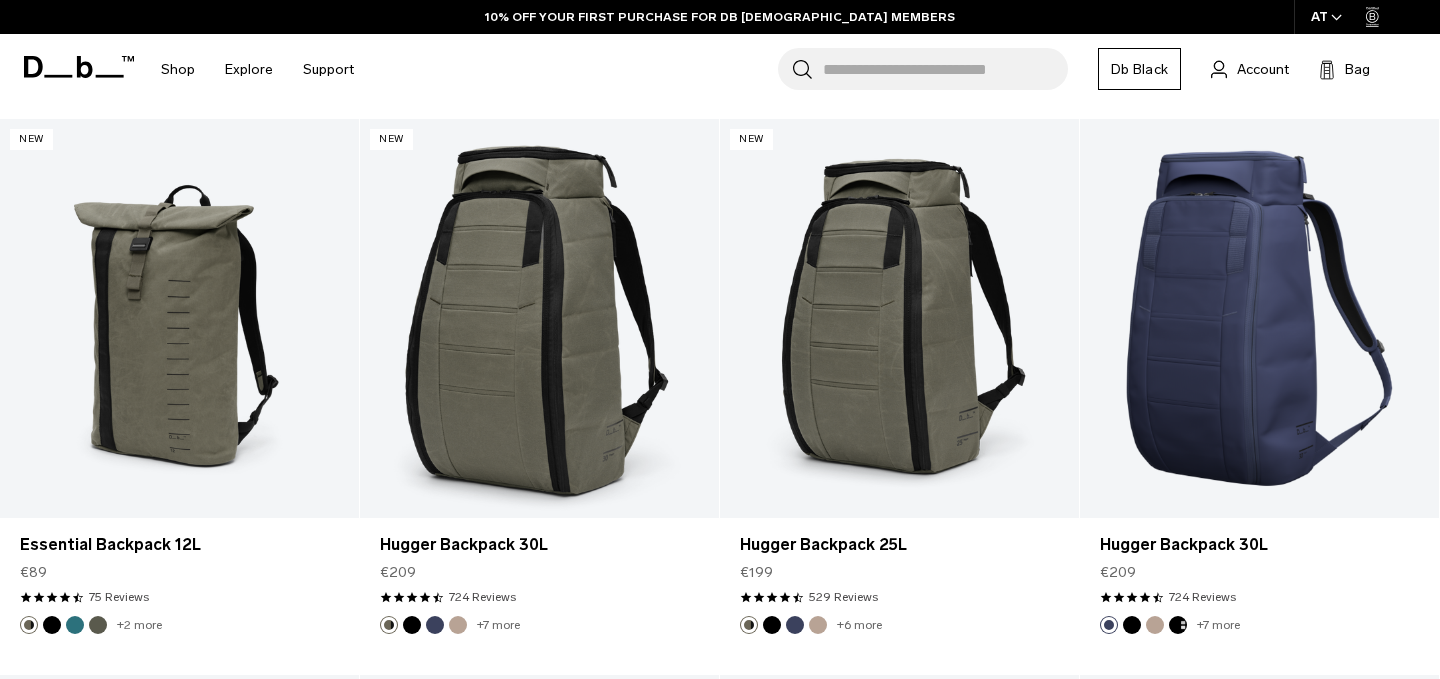 scroll, scrollTop: 3184, scrollLeft: 0, axis: vertical 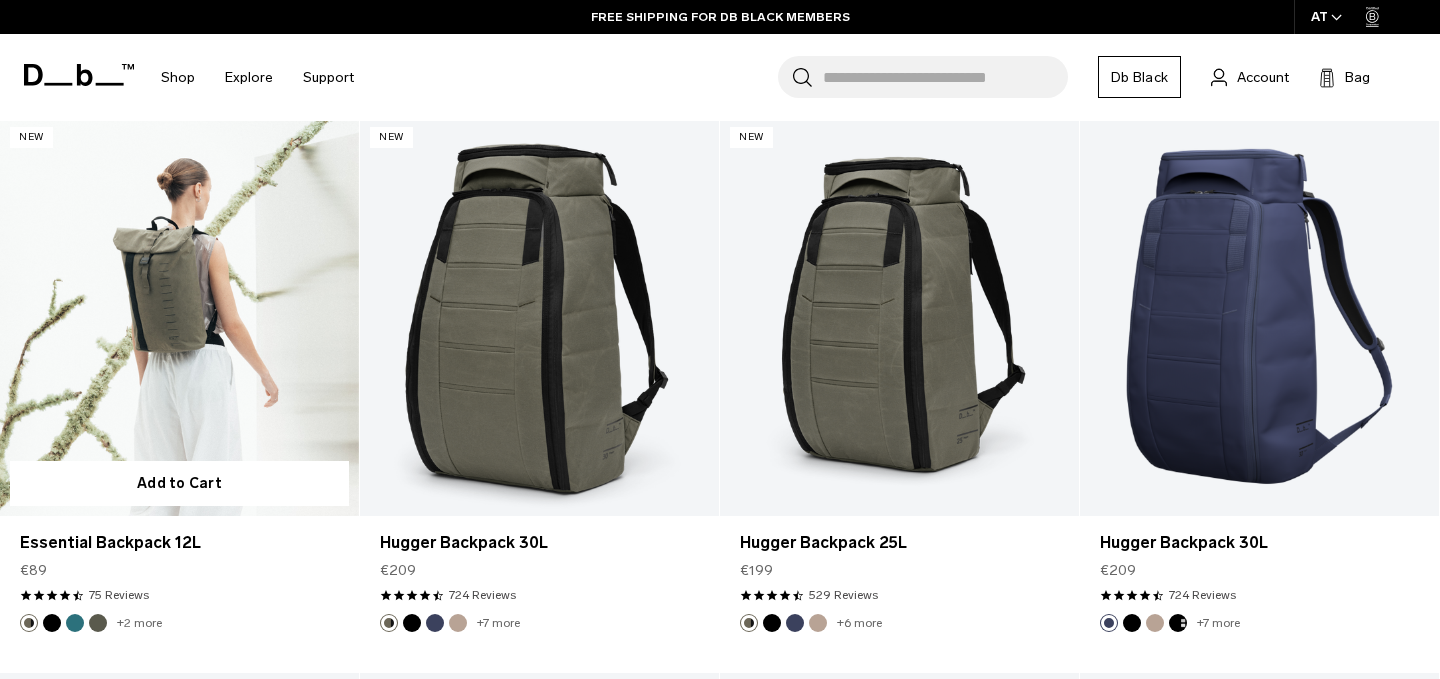 click at bounding box center (75, 623) 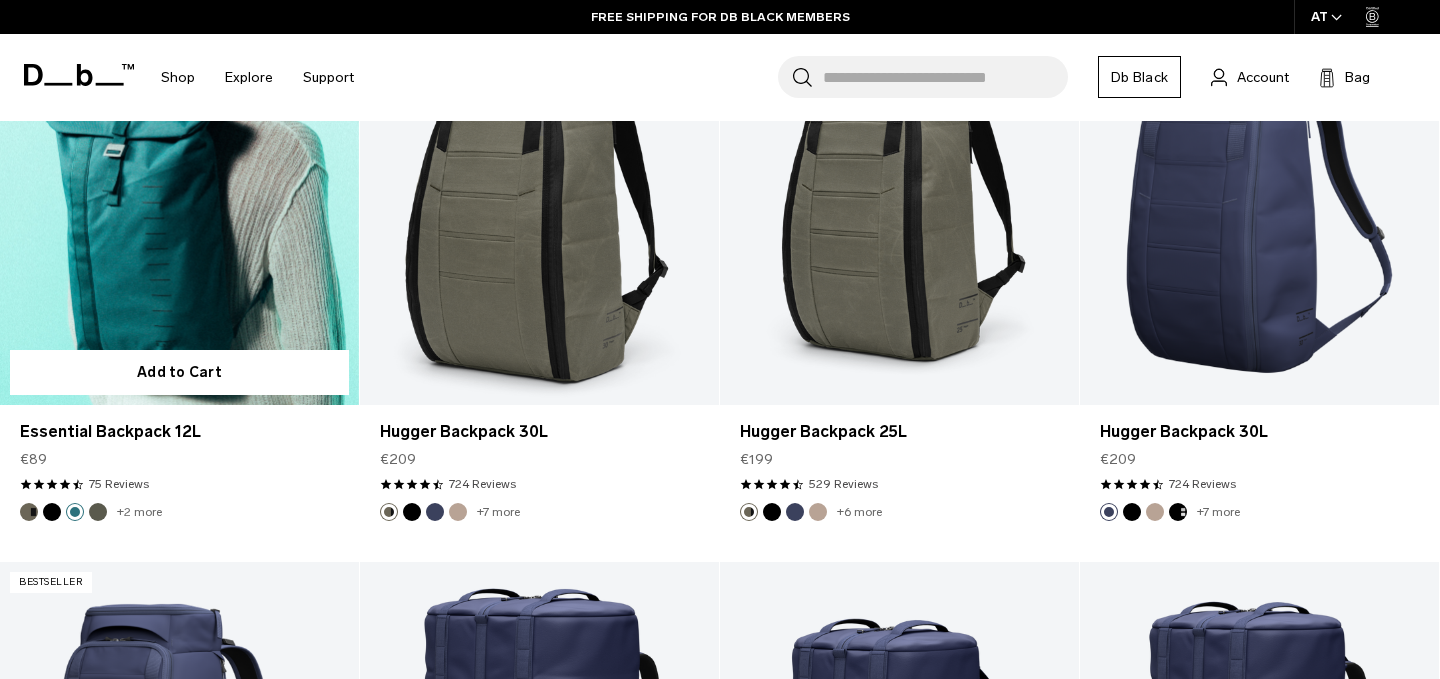 scroll, scrollTop: 3293, scrollLeft: 0, axis: vertical 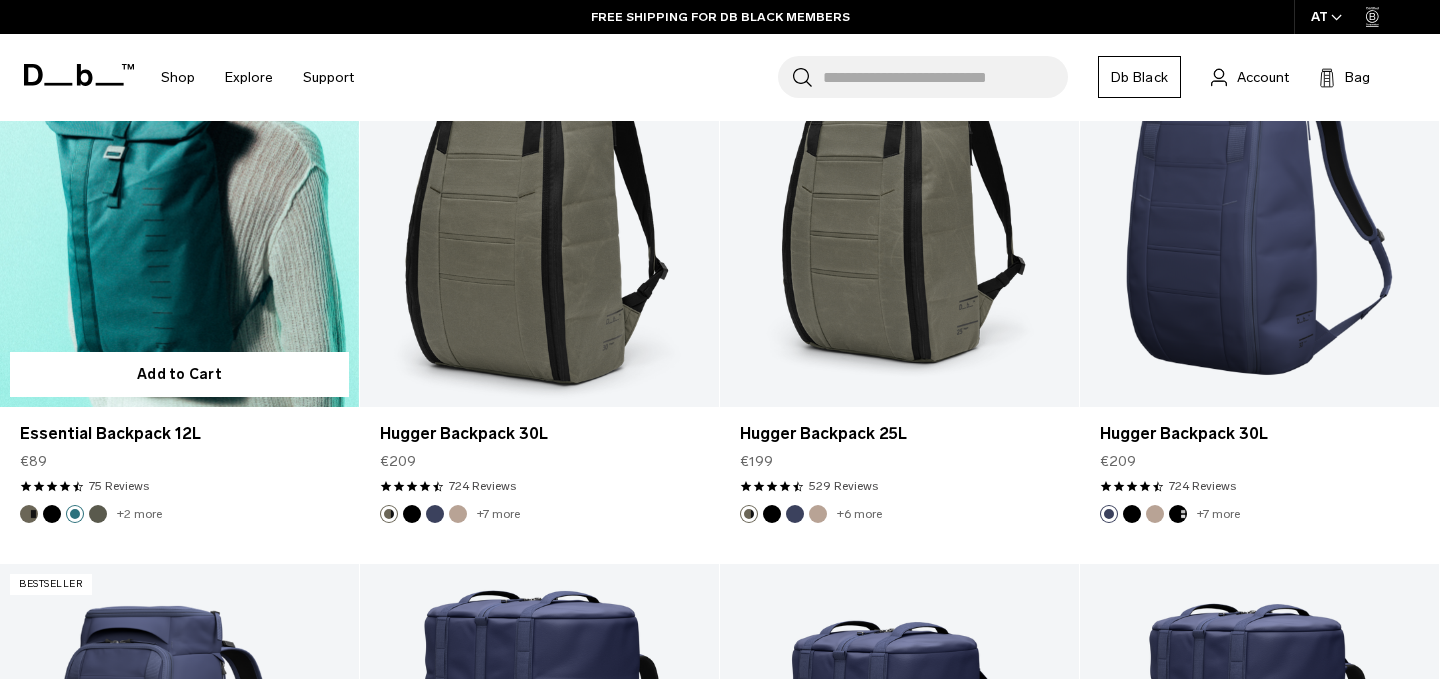 click at bounding box center (52, 514) 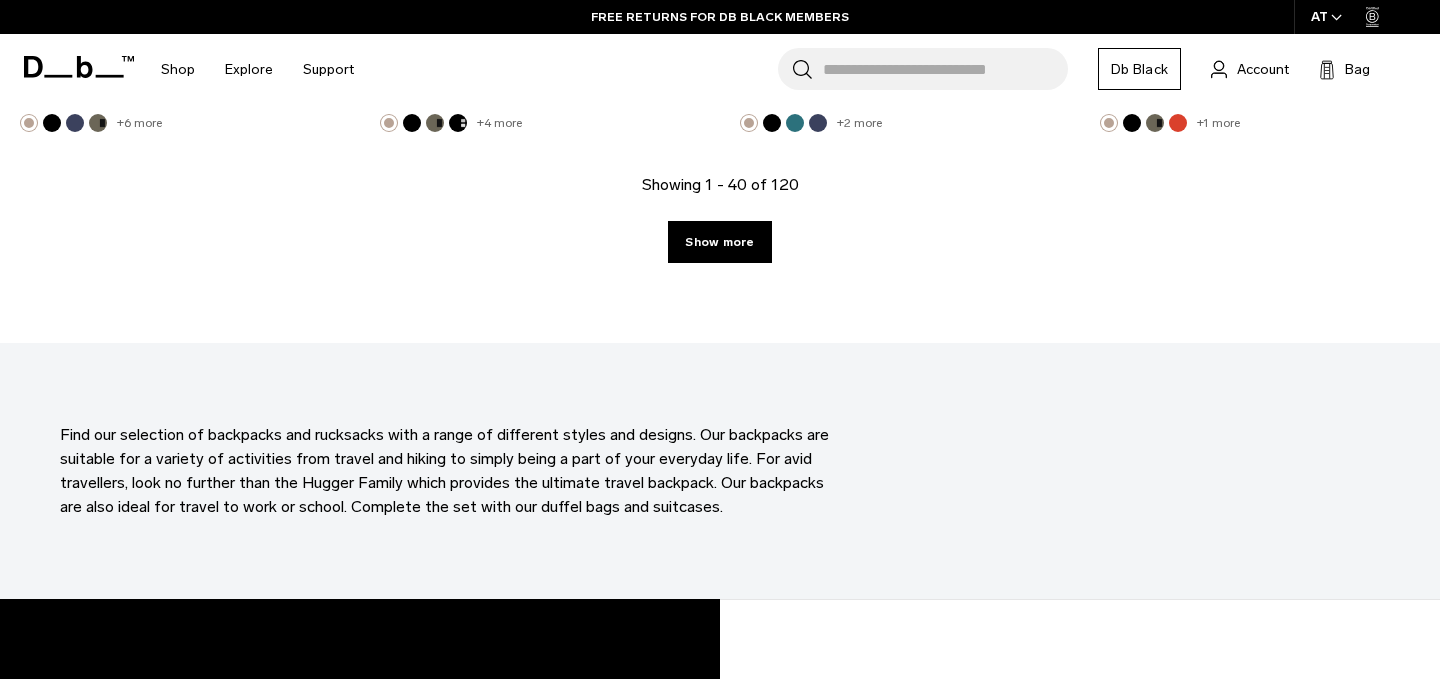 scroll, scrollTop: 5895, scrollLeft: 0, axis: vertical 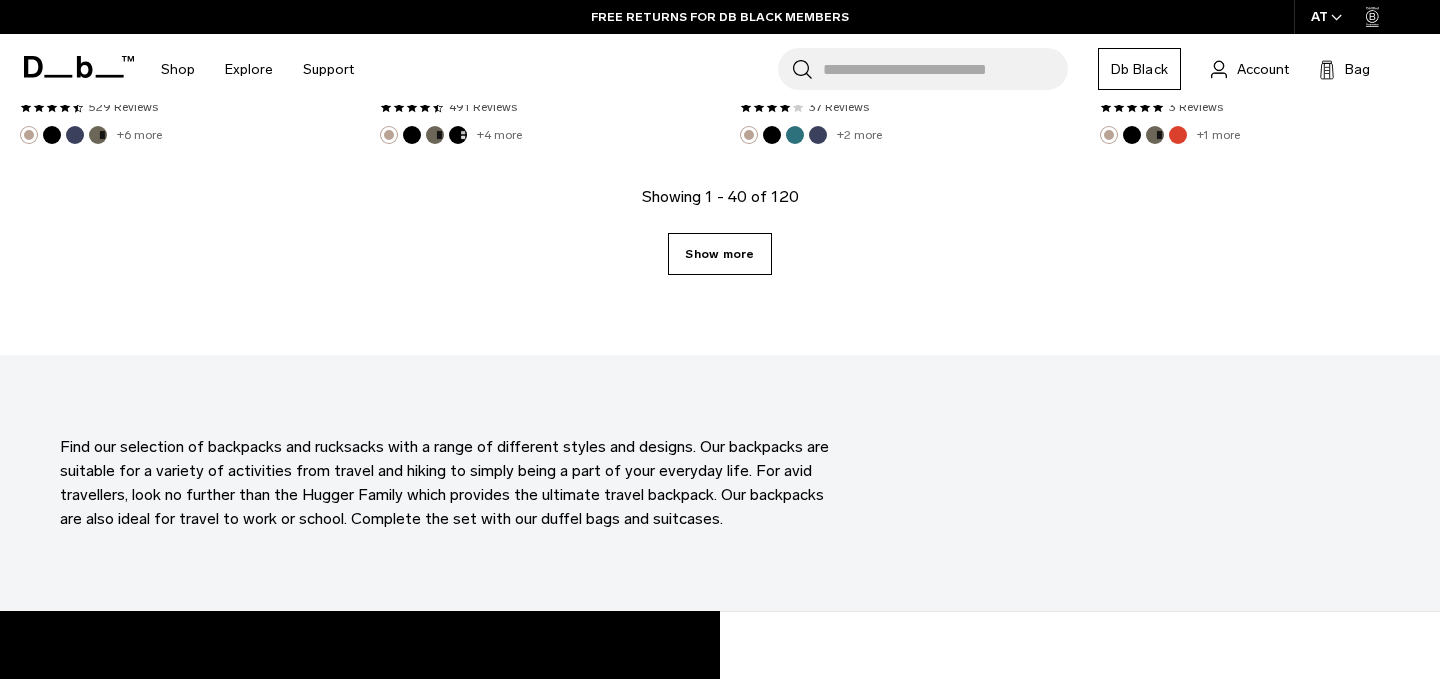 click on "Show more" at bounding box center (719, 254) 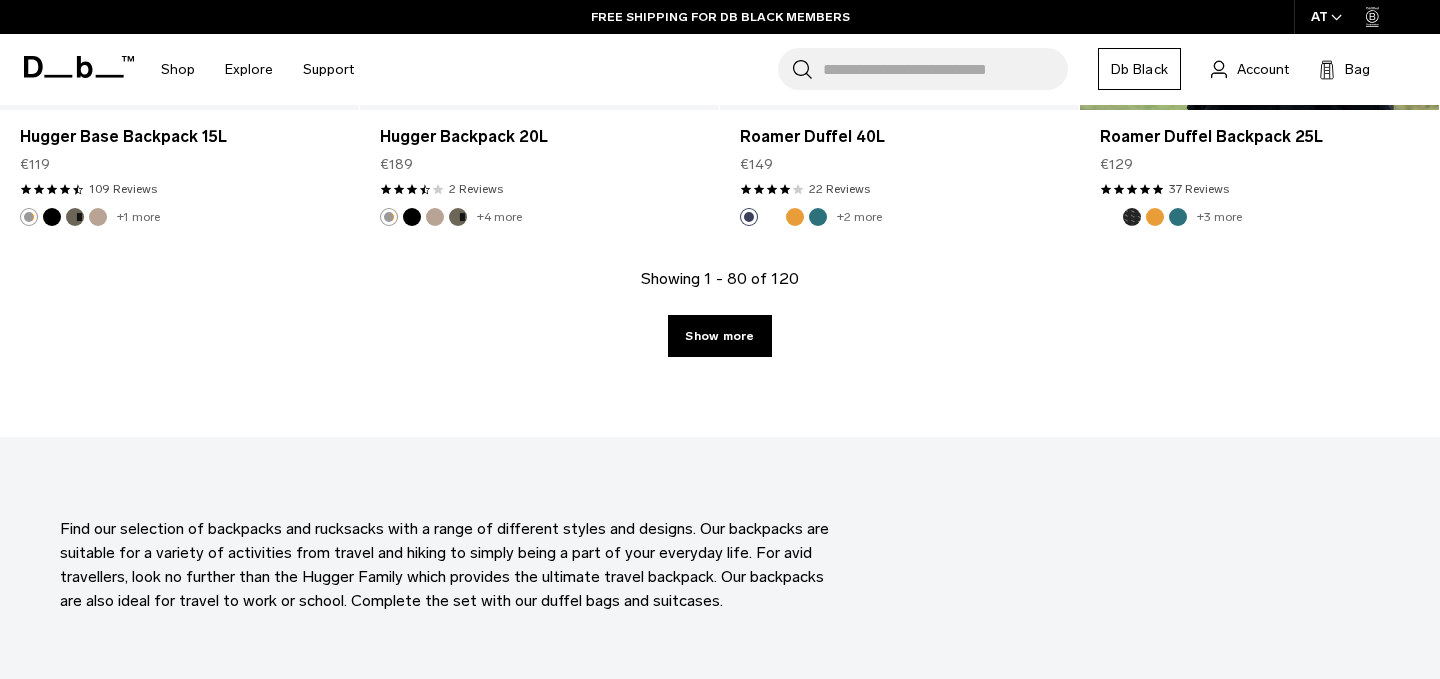 scroll, scrollTop: 11344, scrollLeft: 0, axis: vertical 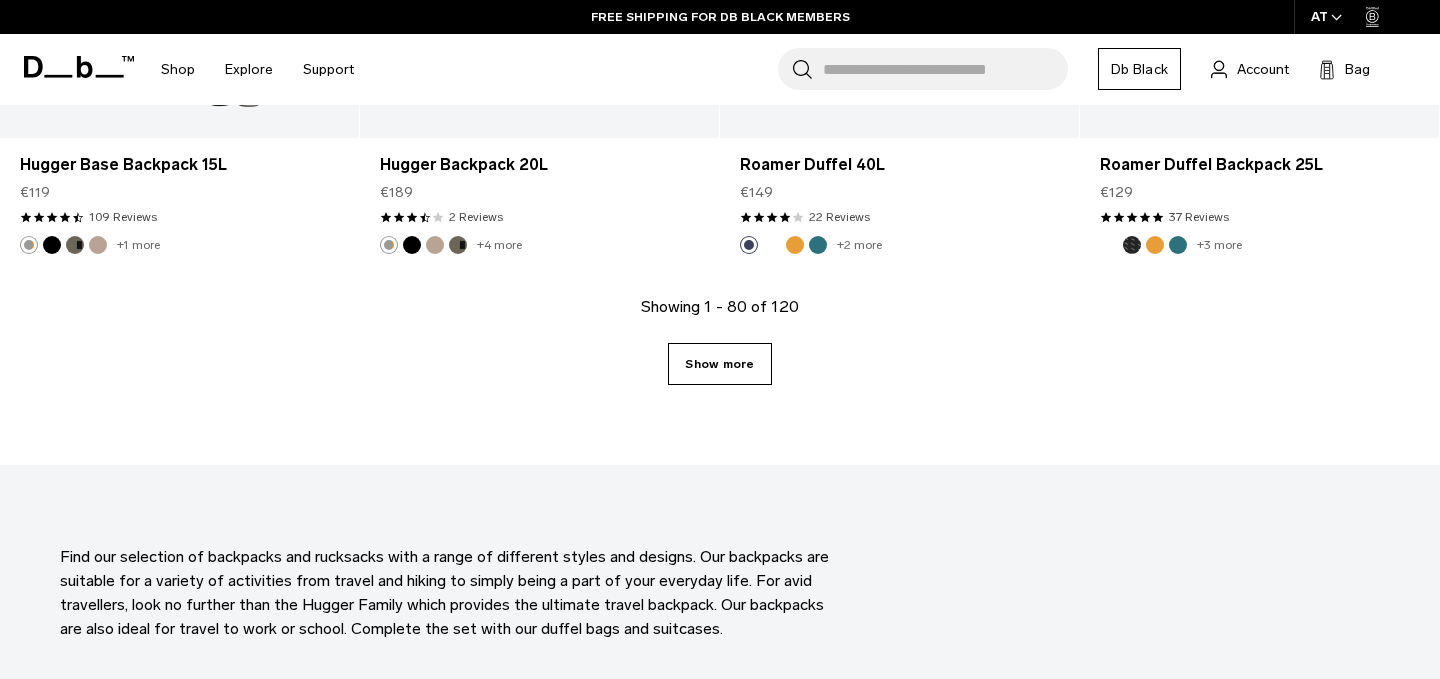 click on "Show more" at bounding box center [719, 364] 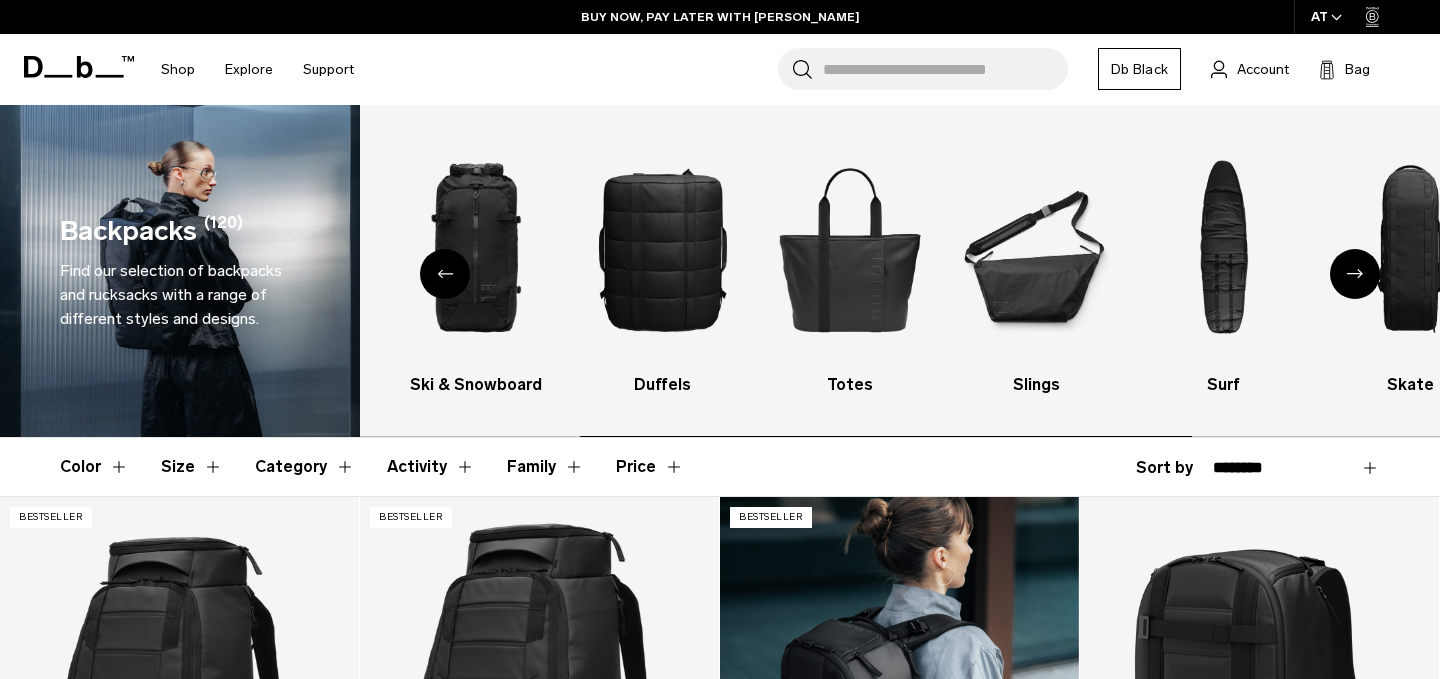scroll, scrollTop: 314, scrollLeft: 0, axis: vertical 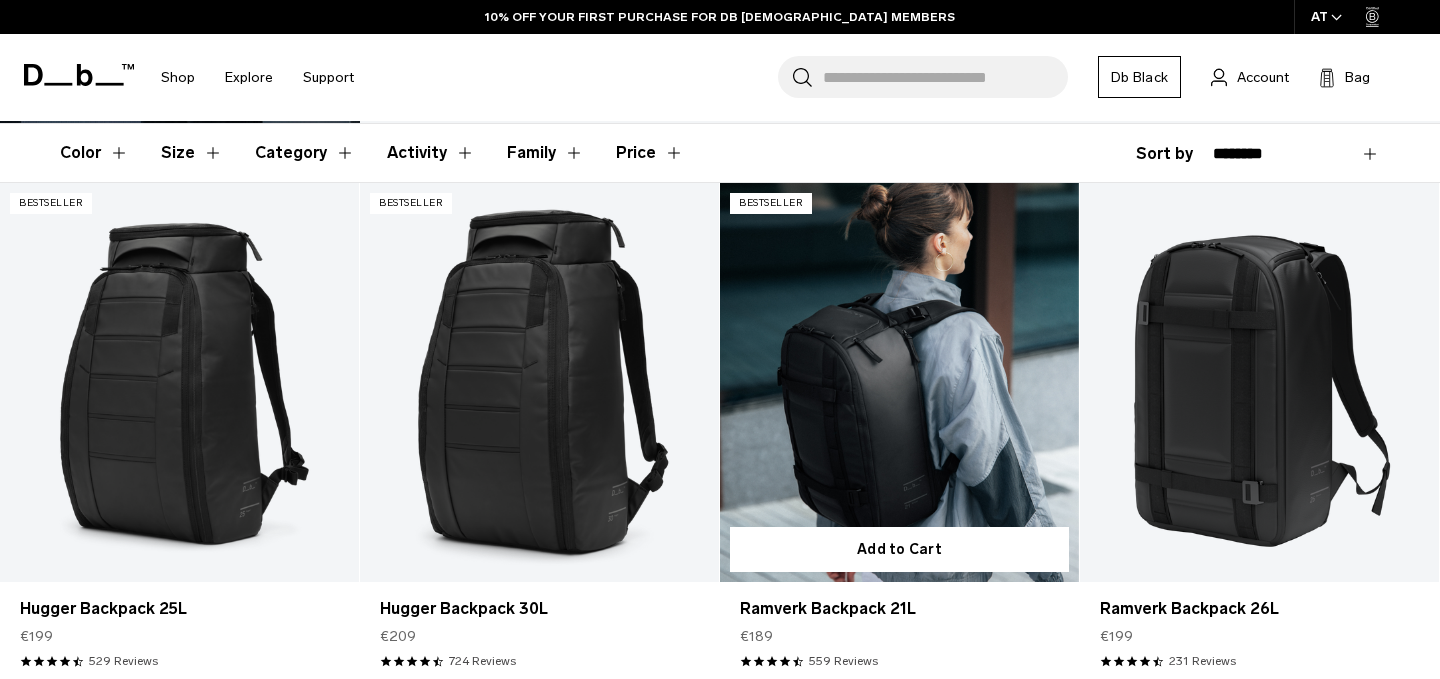 click at bounding box center (899, 382) 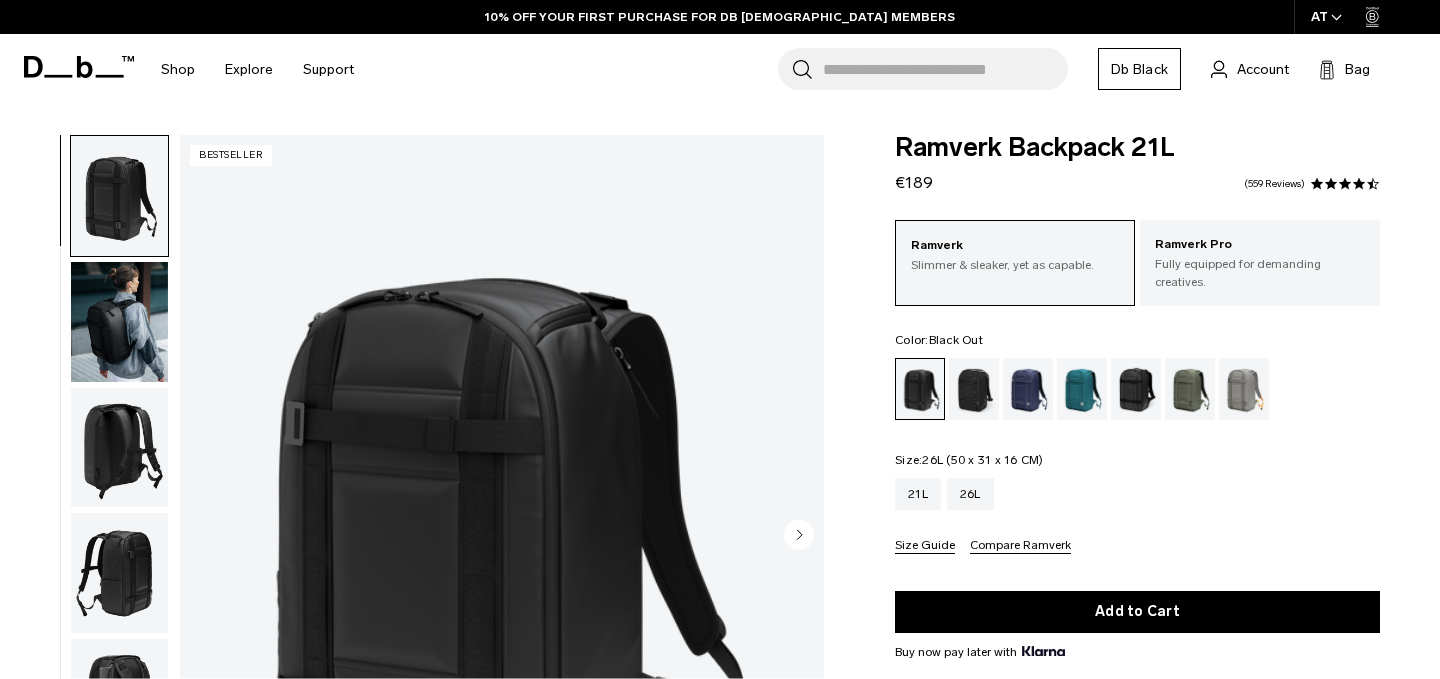 scroll, scrollTop: 0, scrollLeft: 0, axis: both 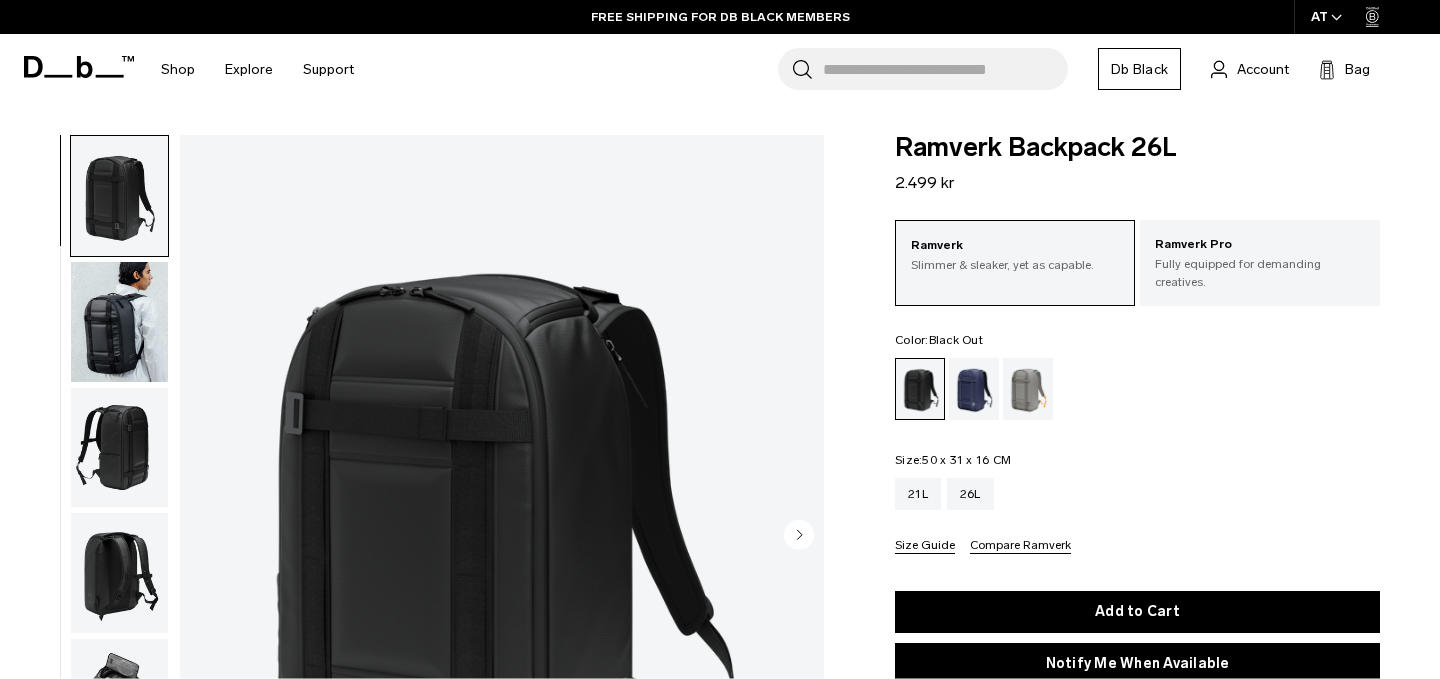 click on "Search for Bags, Luggage...
Search
Close
Trending Products
All Products
Hugger Backpack 30L Black Out
€209
Ramverk Front-access Carry-on Black Out" at bounding box center (896, 69) 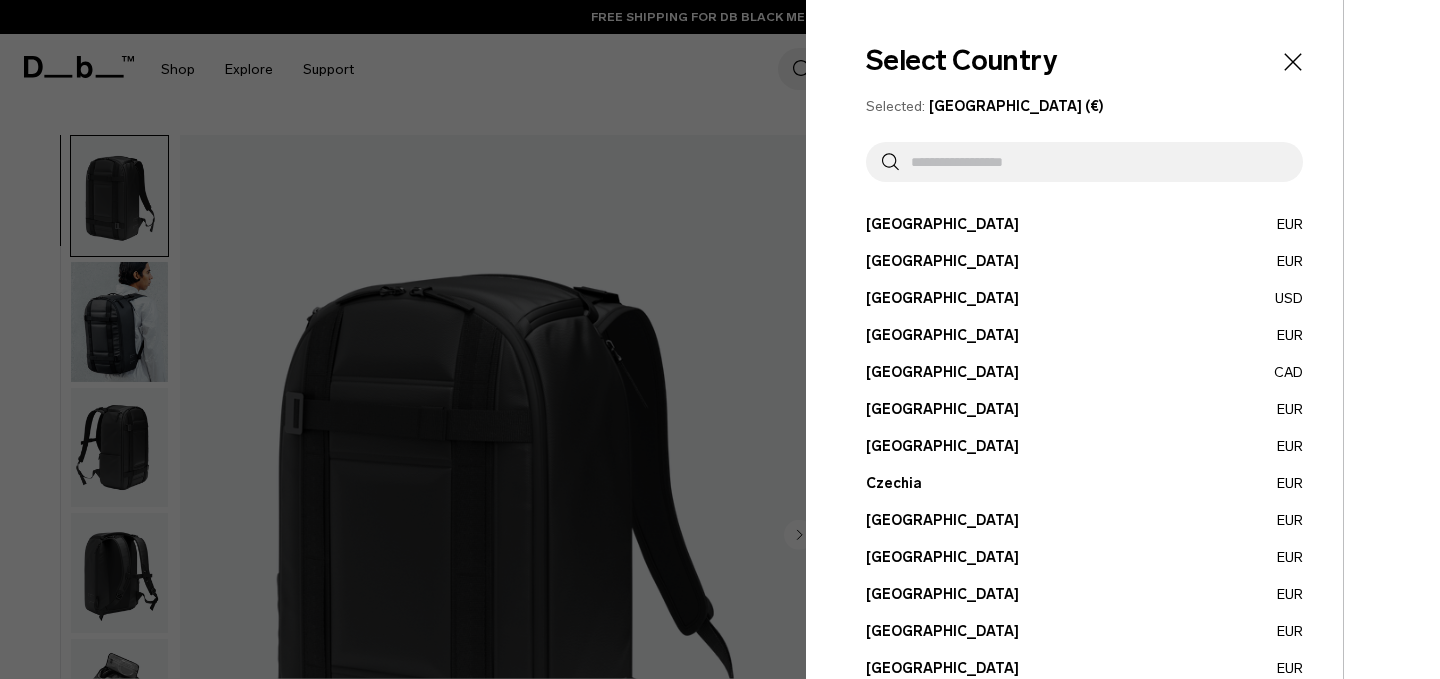 click on "Austria
EUR" at bounding box center (1084, 224) 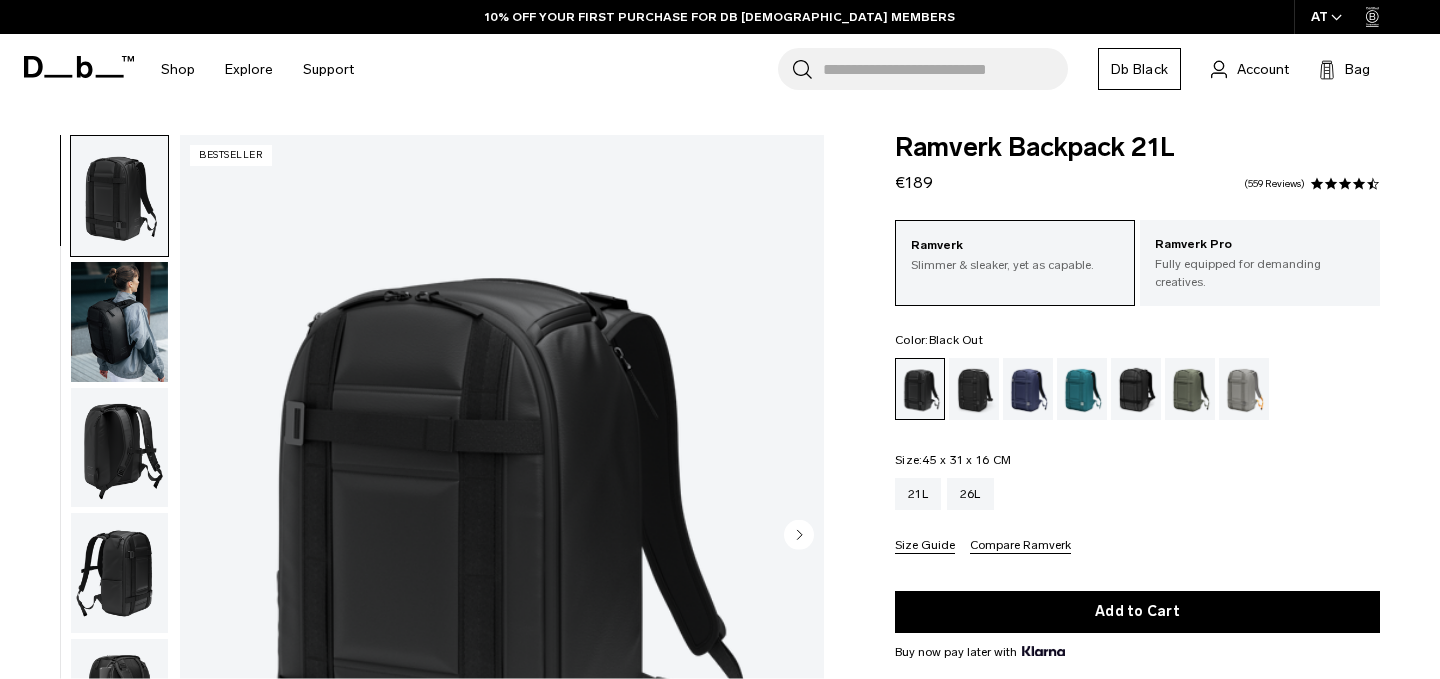 scroll, scrollTop: 0, scrollLeft: 0, axis: both 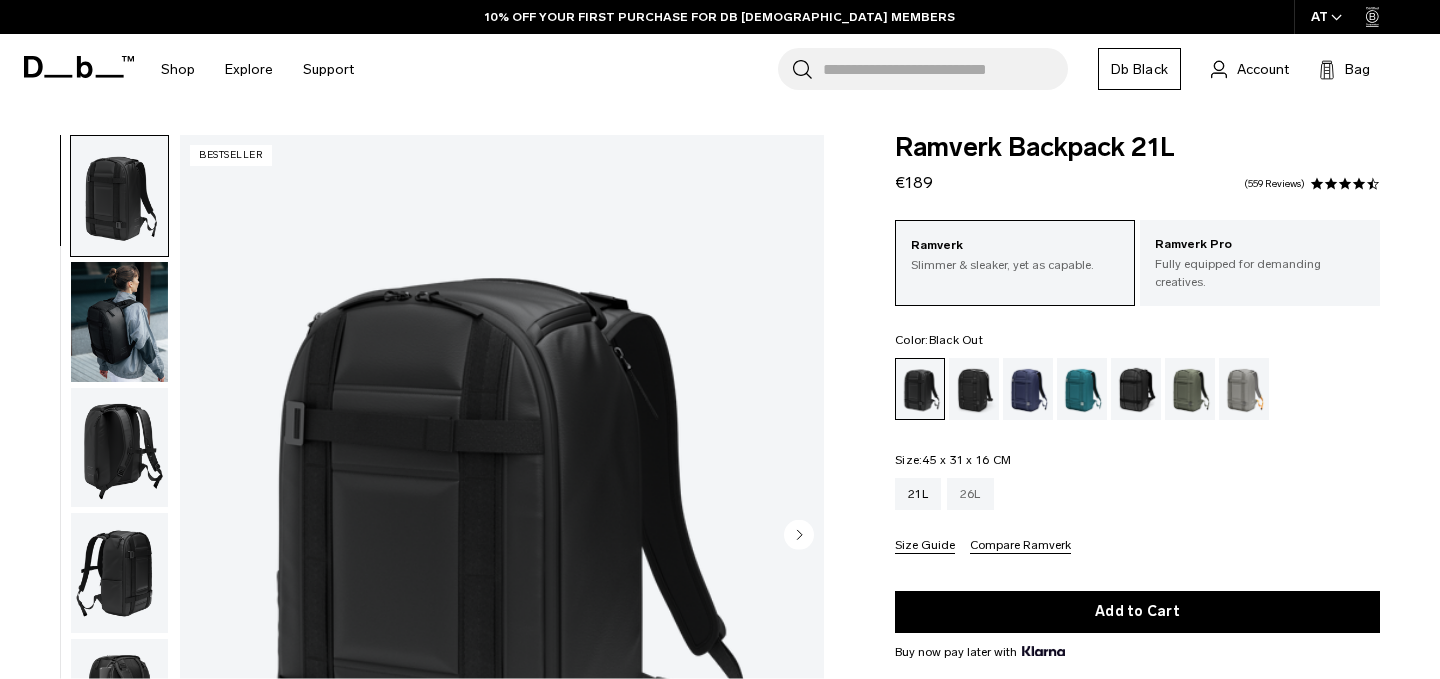 click on "26L" at bounding box center (970, 494) 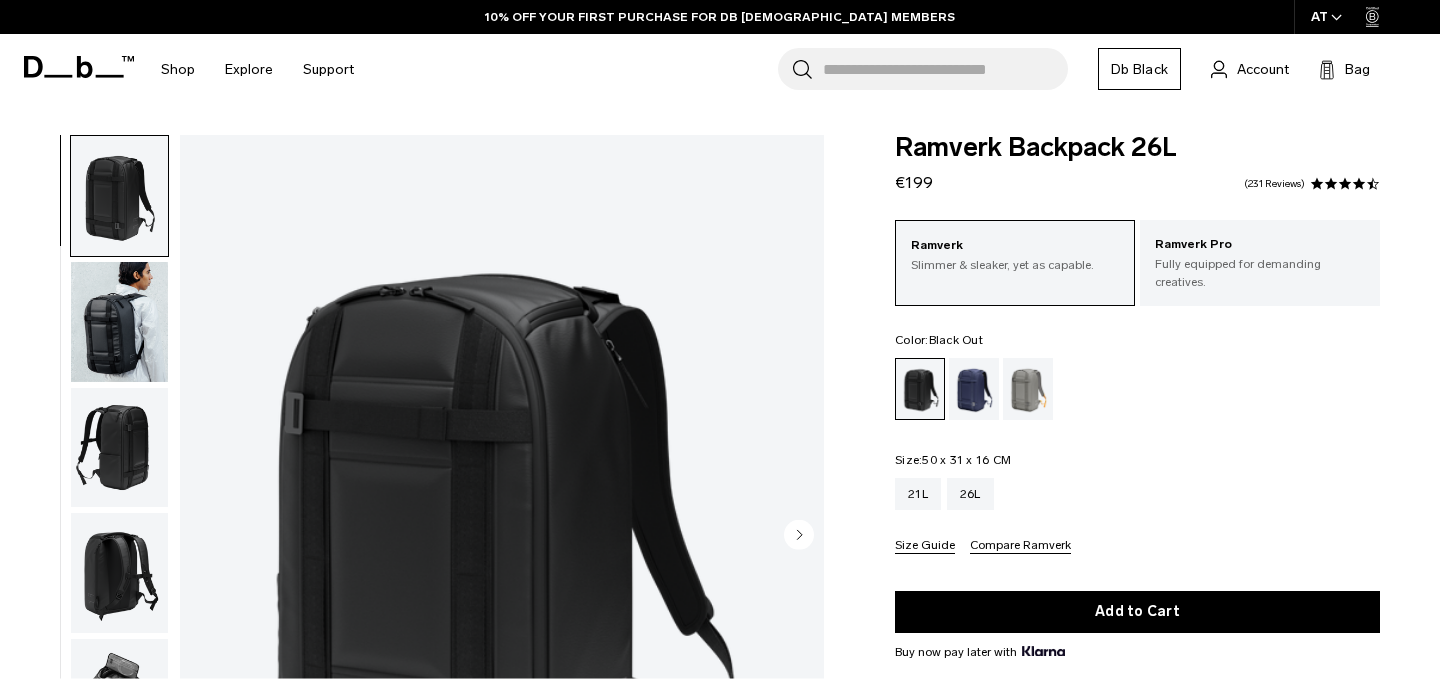 scroll, scrollTop: 0, scrollLeft: 0, axis: both 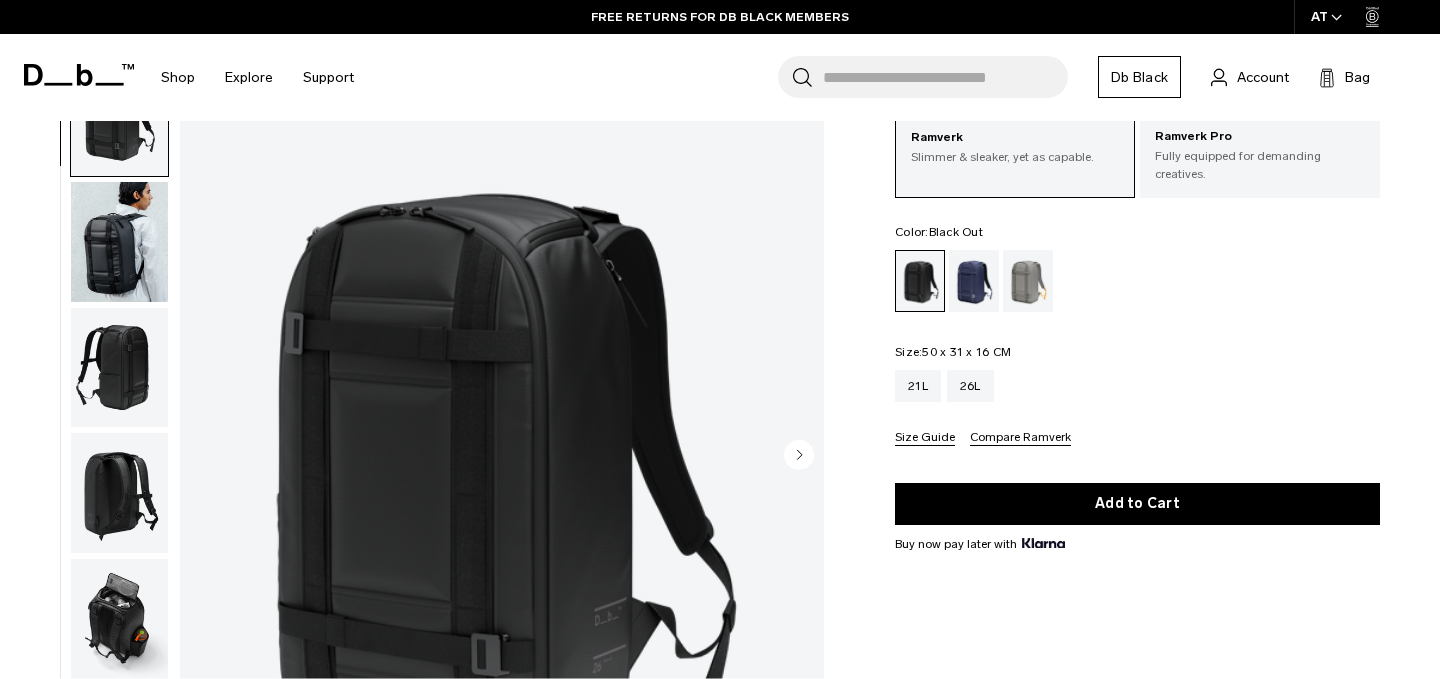 click on "Size Guide
Compare Ramverk" at bounding box center (1137, 438) 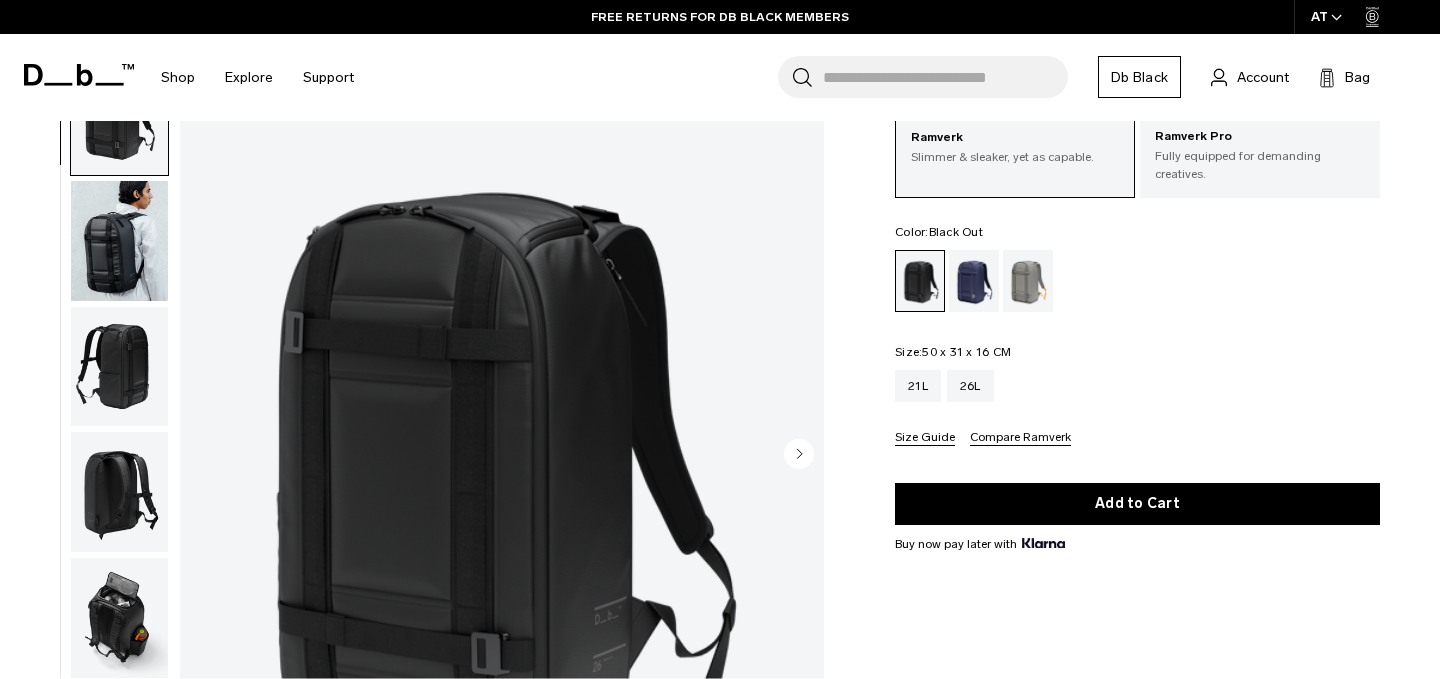 scroll, scrollTop: 0, scrollLeft: 0, axis: both 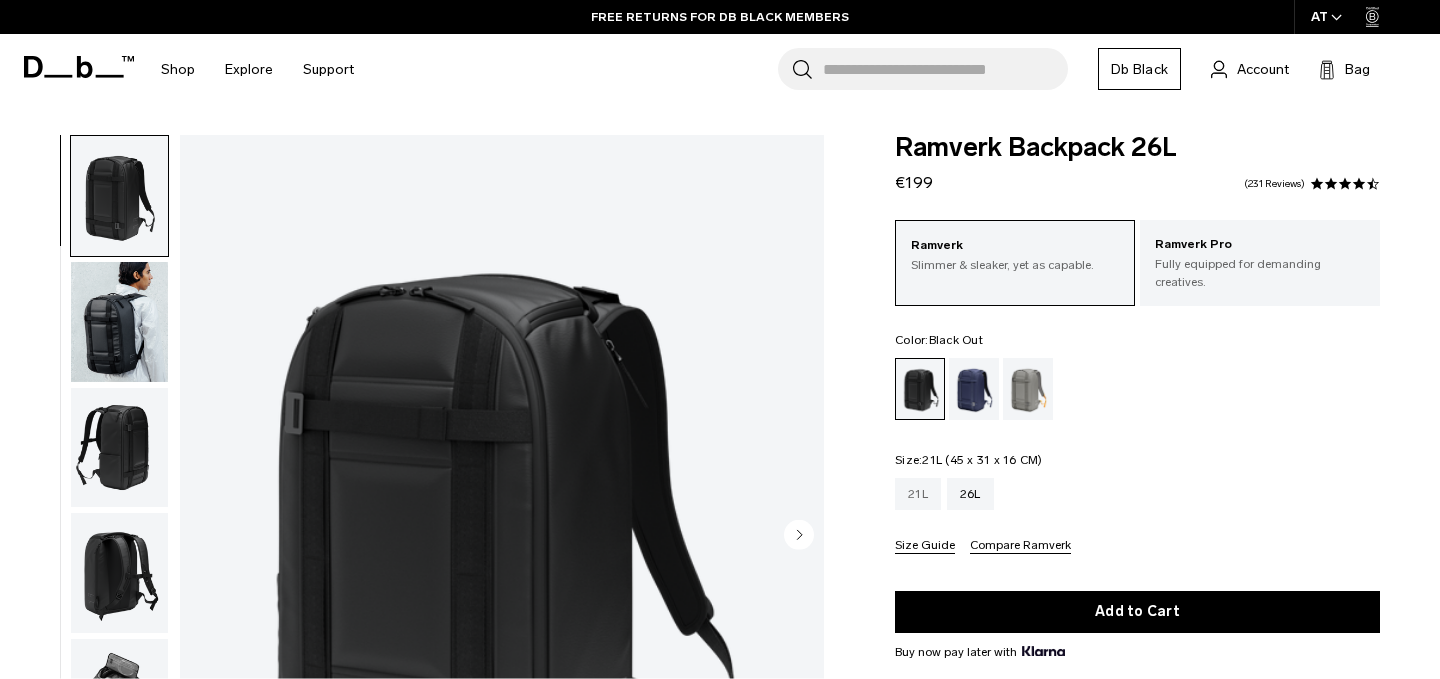 click on "21L" at bounding box center [918, 494] 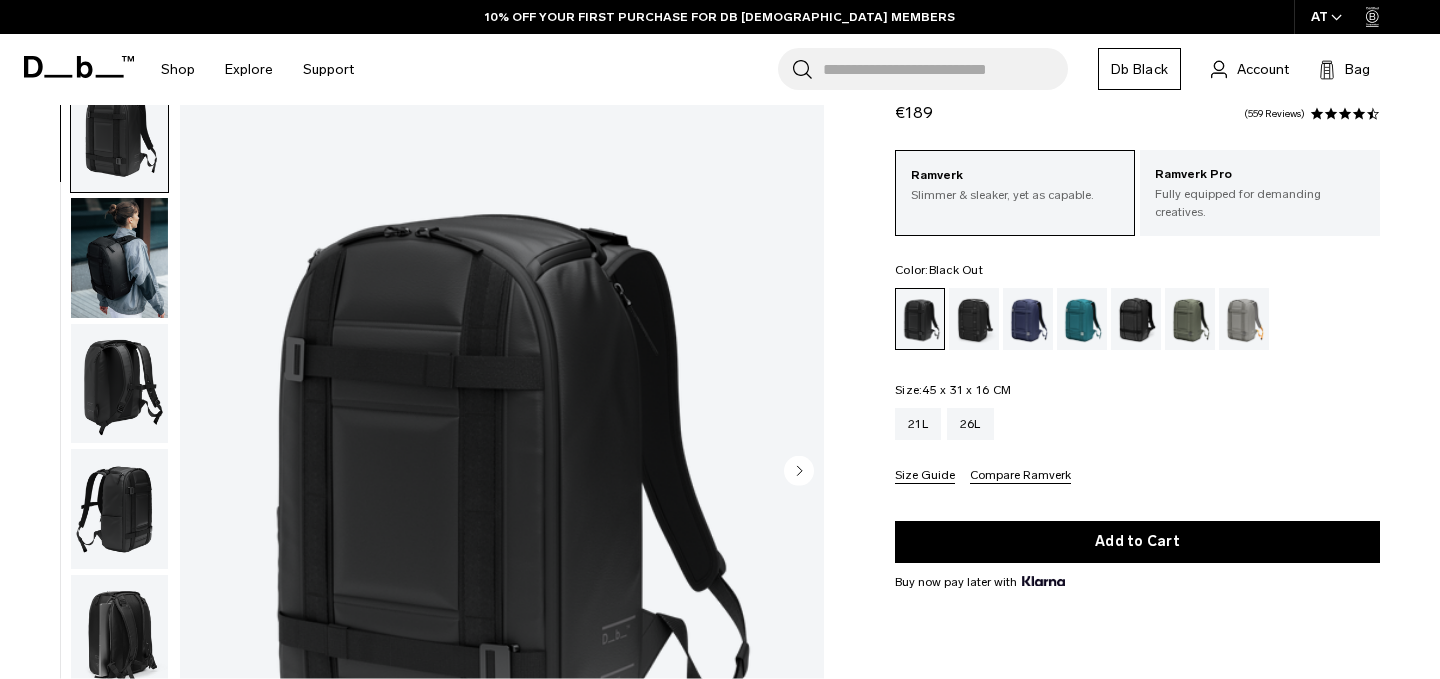 scroll, scrollTop: 70, scrollLeft: 0, axis: vertical 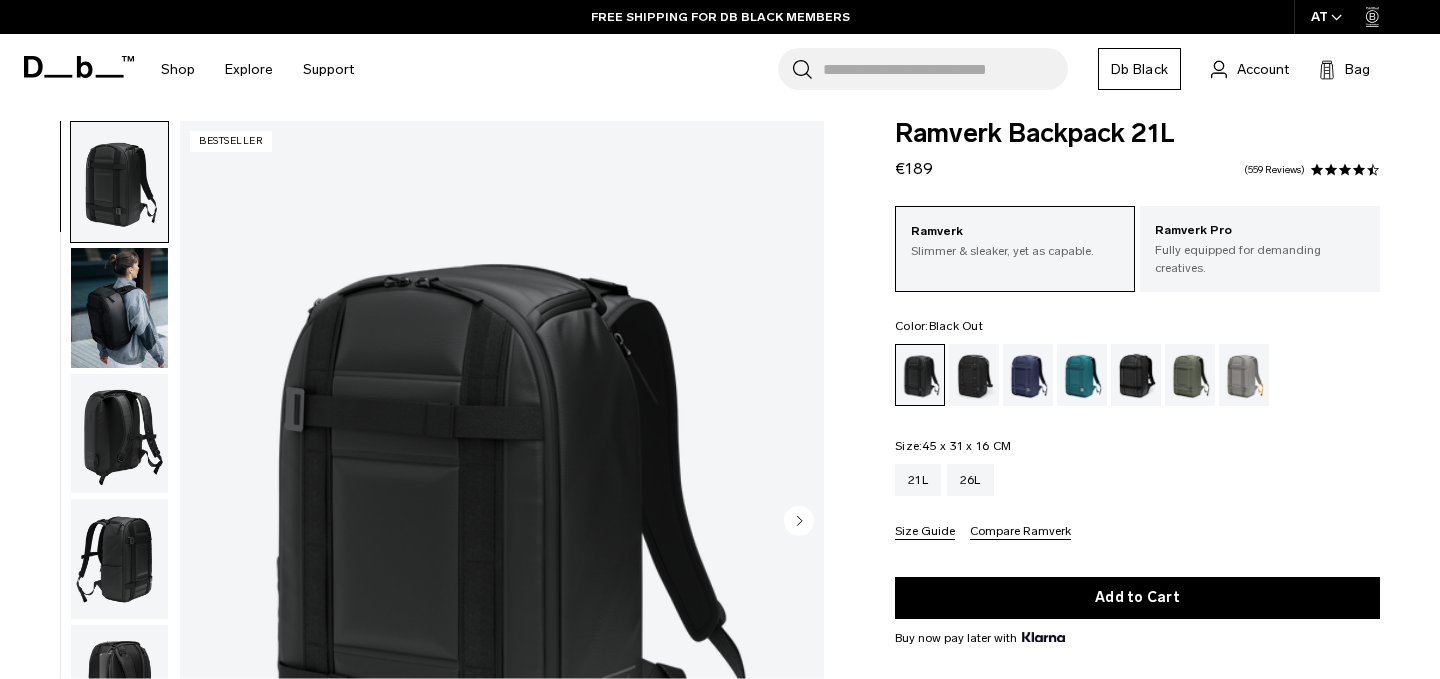 click at bounding box center (119, 308) 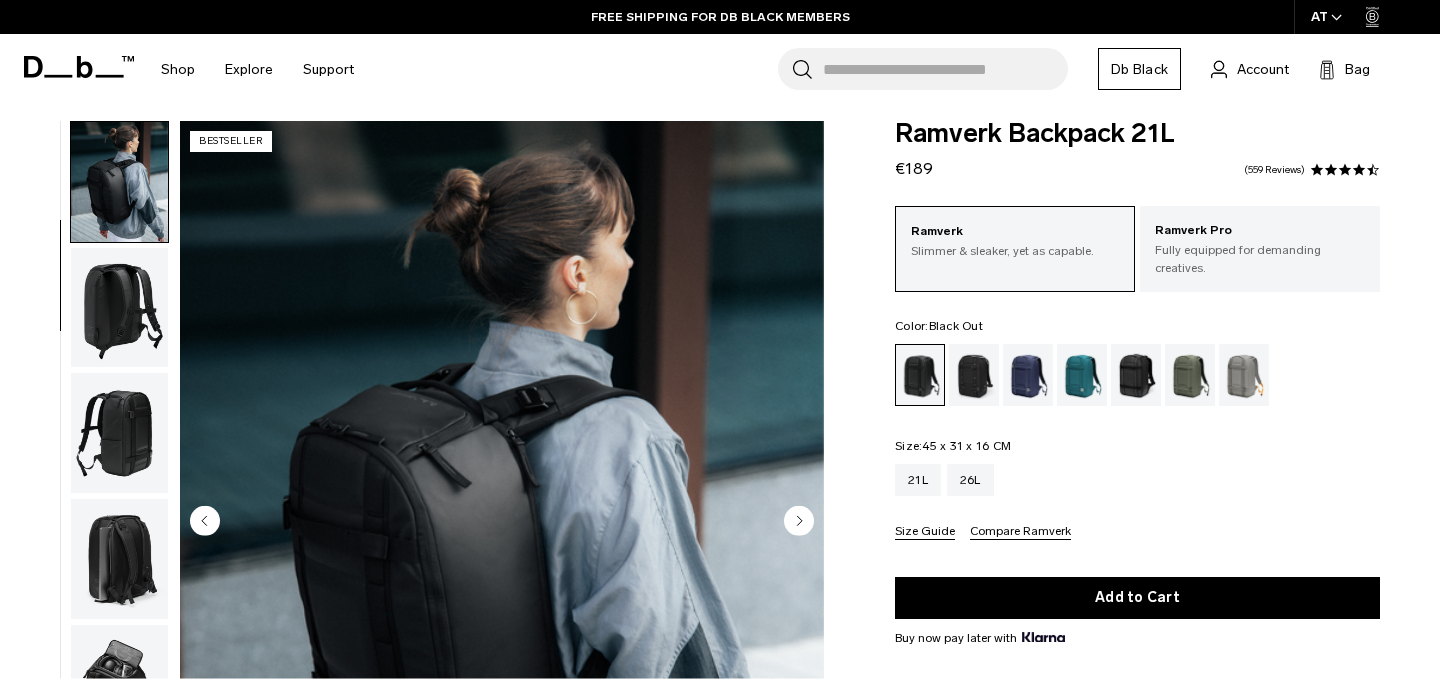 scroll, scrollTop: 160, scrollLeft: 0, axis: vertical 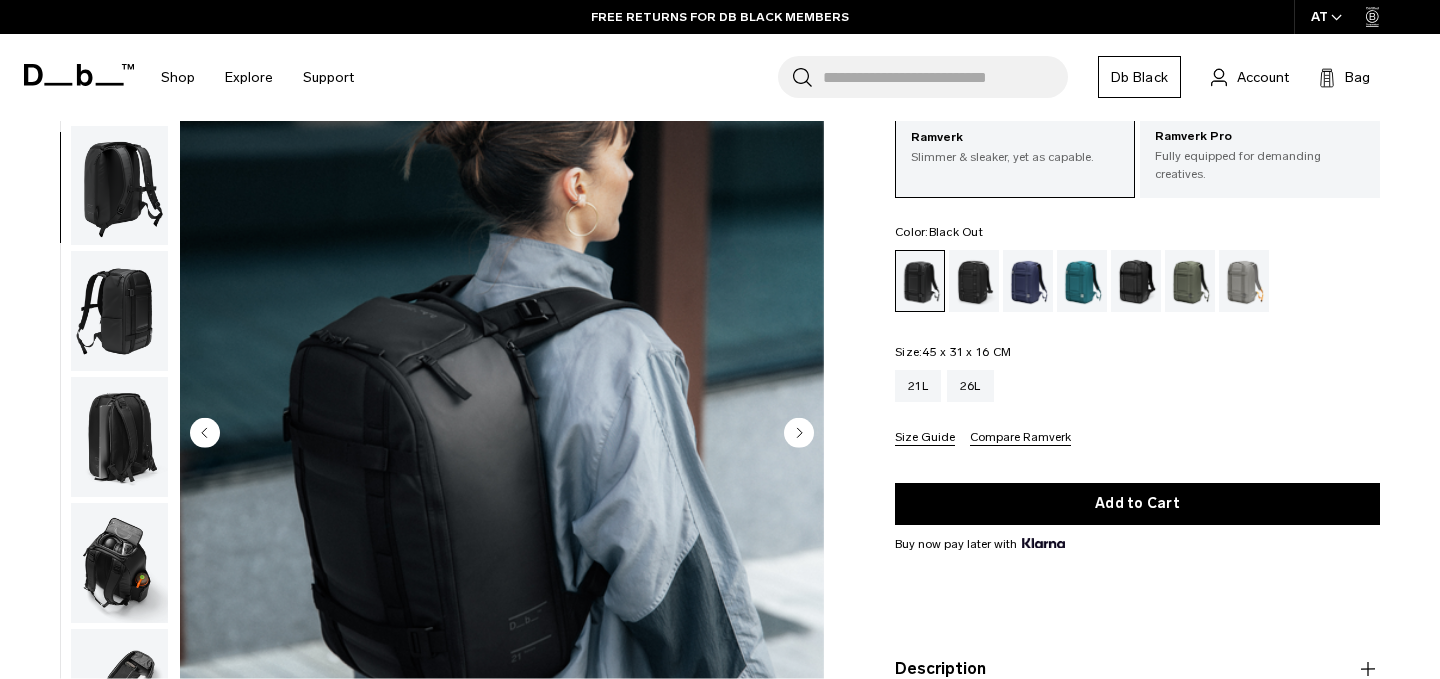 click at bounding box center [119, 185] 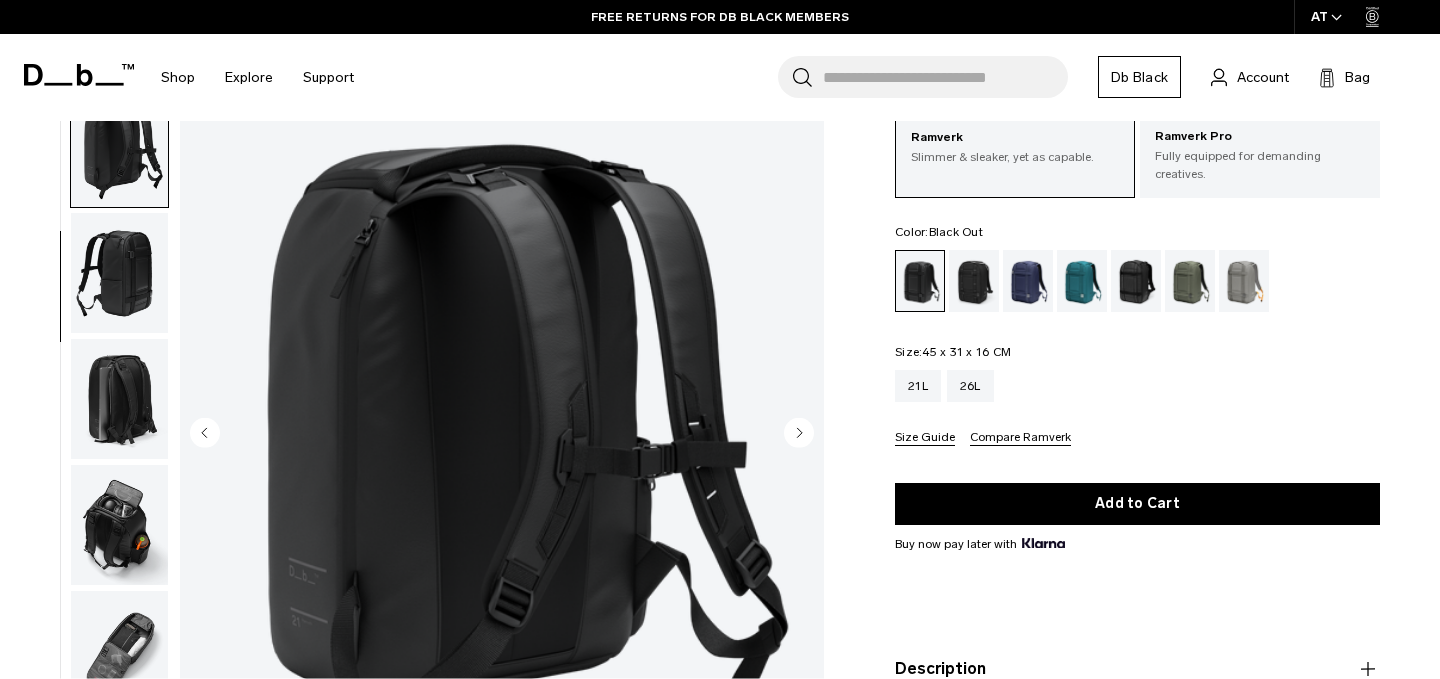 click at bounding box center [119, 273] 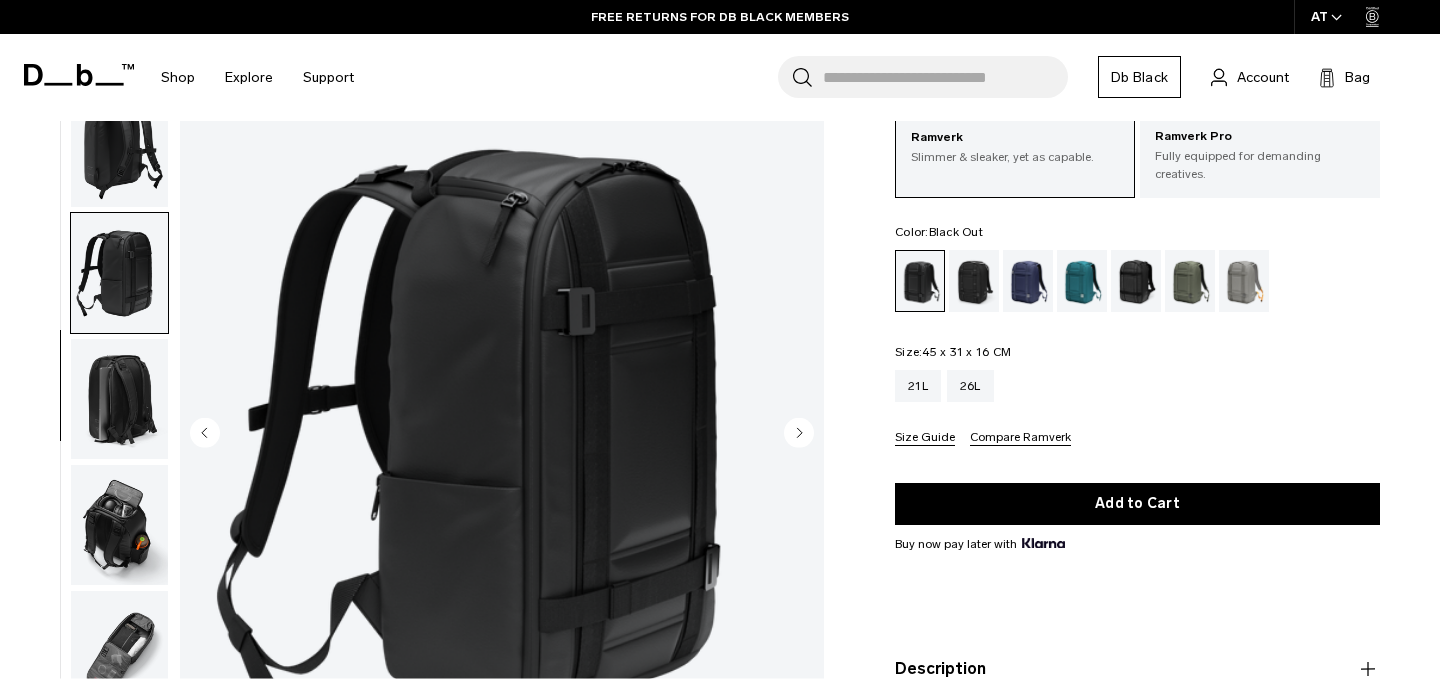 click at bounding box center (119, 399) 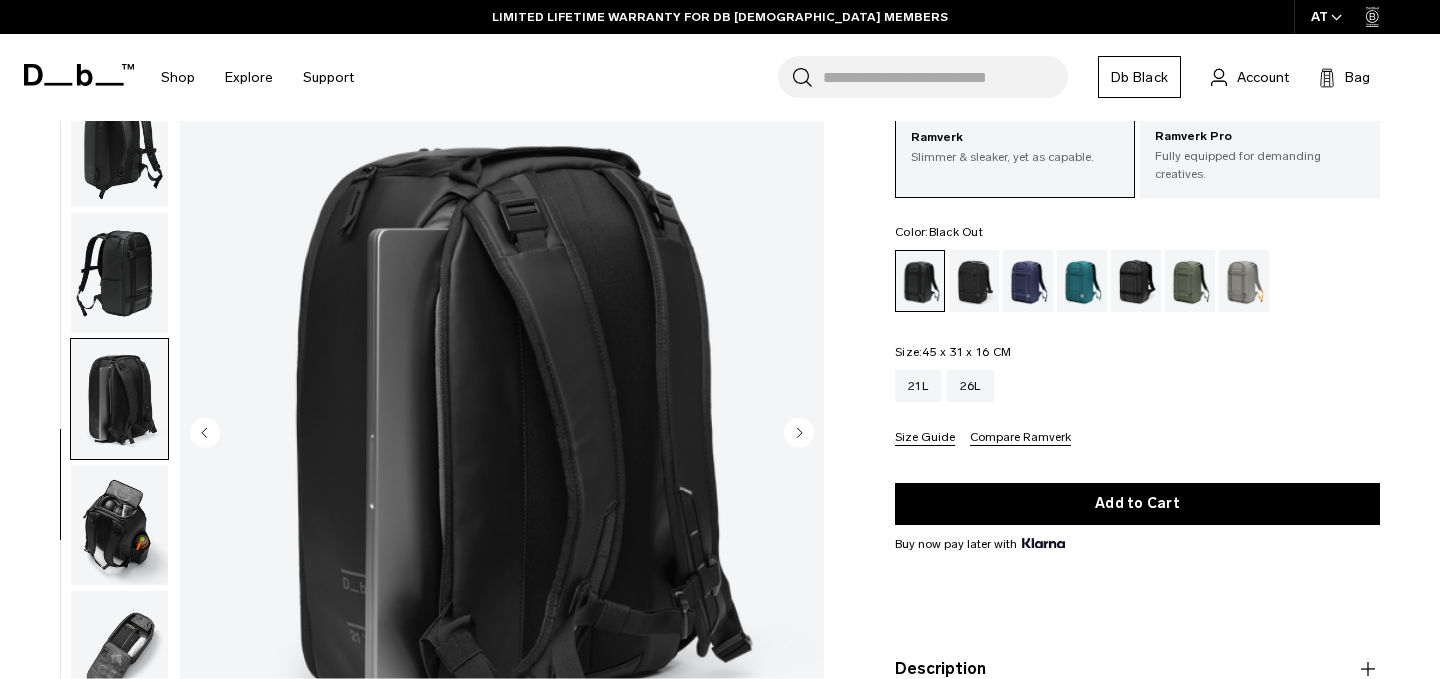scroll, scrollTop: 199, scrollLeft: 0, axis: vertical 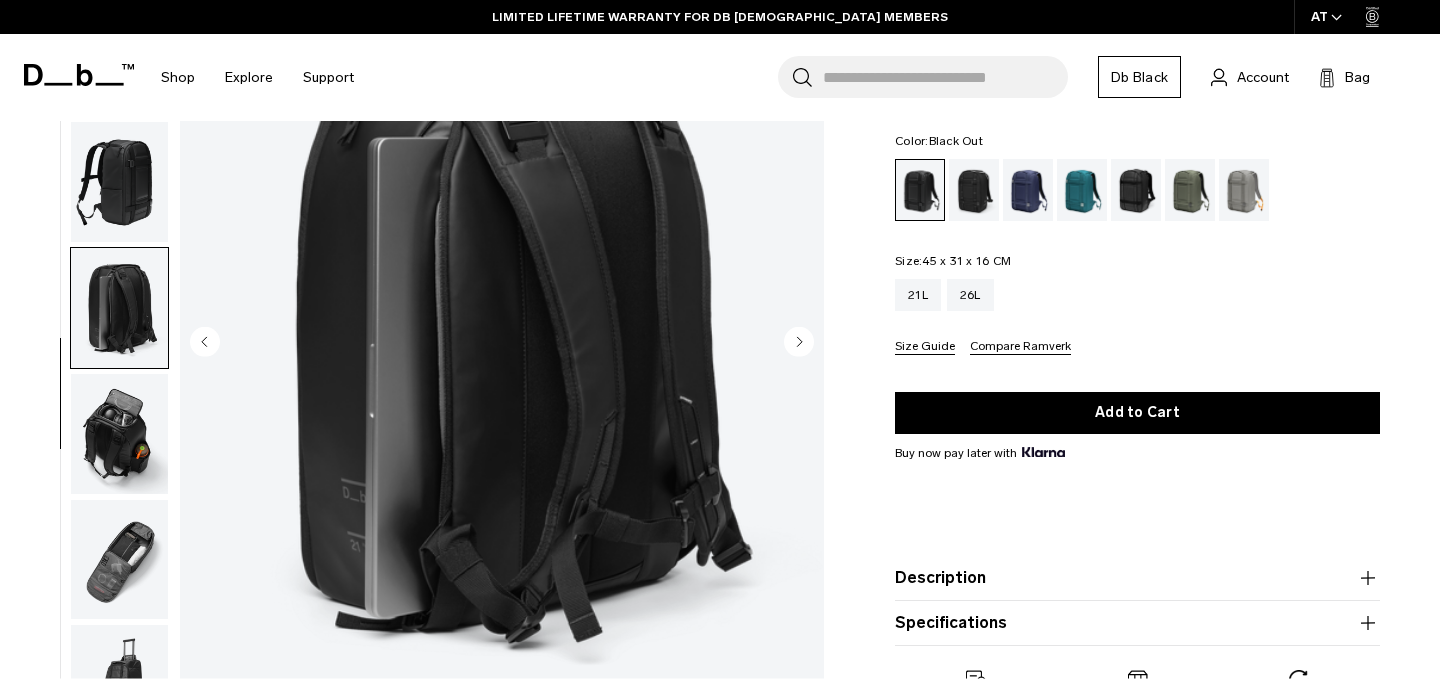 click at bounding box center (119, 434) 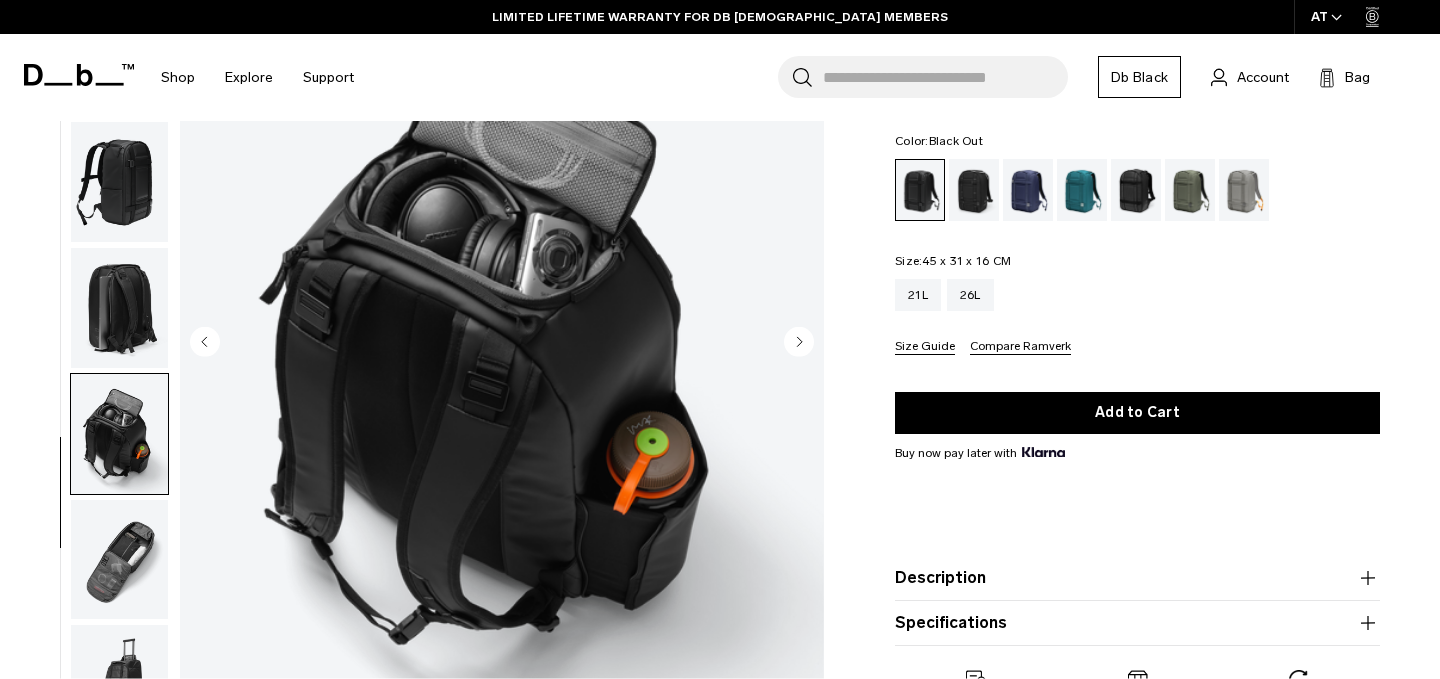 click at bounding box center [119, 559] 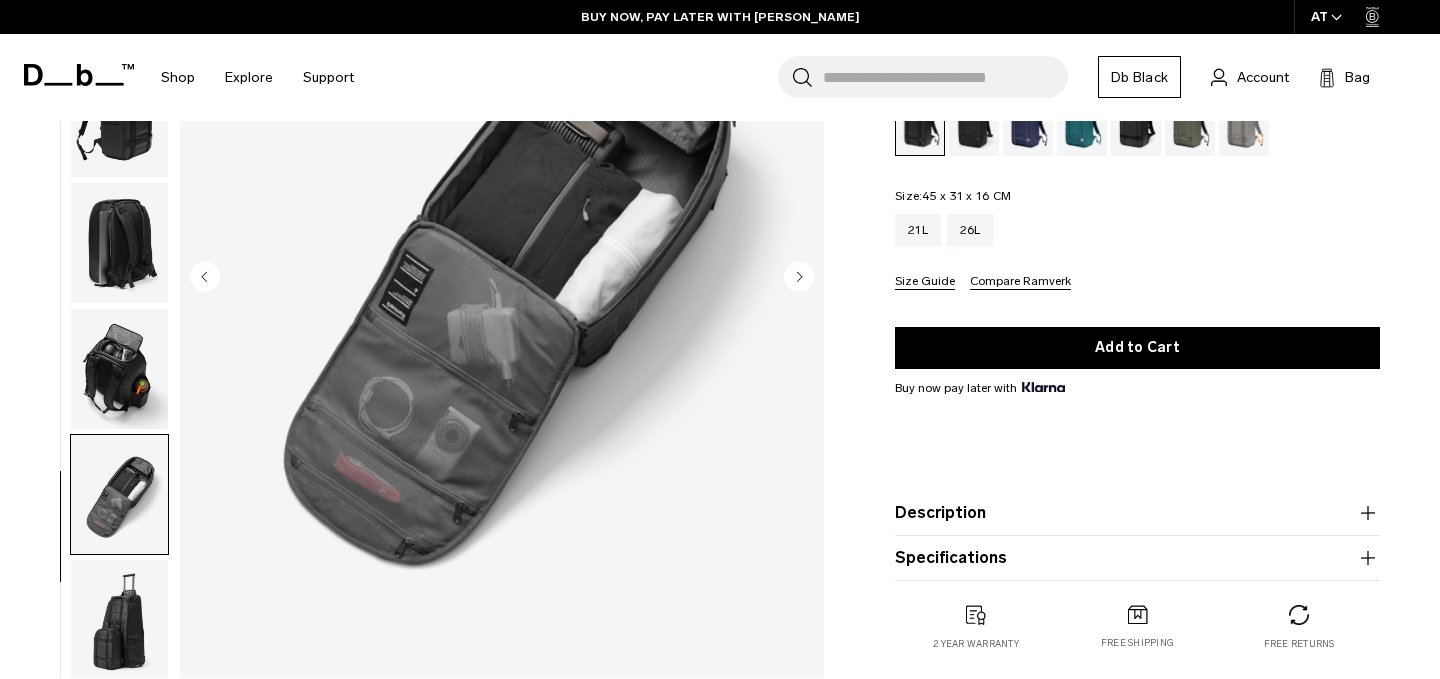 scroll, scrollTop: 271, scrollLeft: 0, axis: vertical 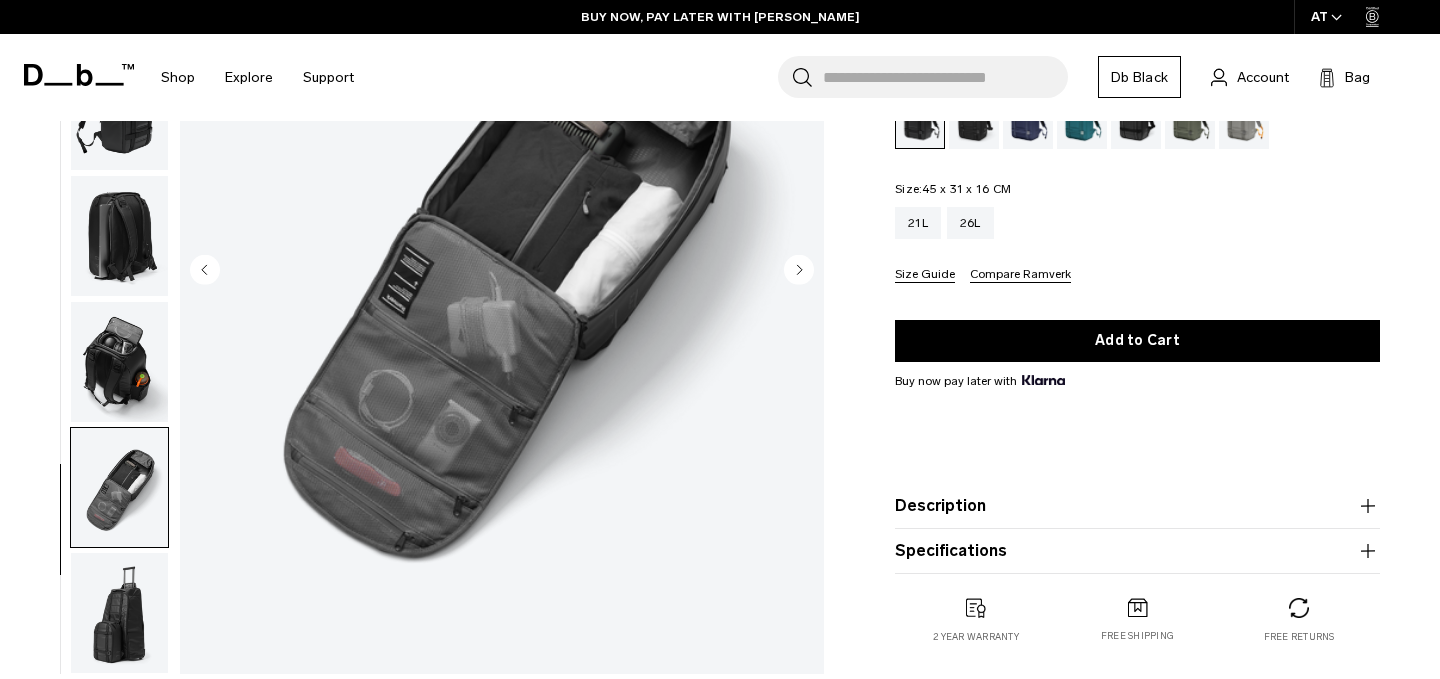 click at bounding box center [119, 613] 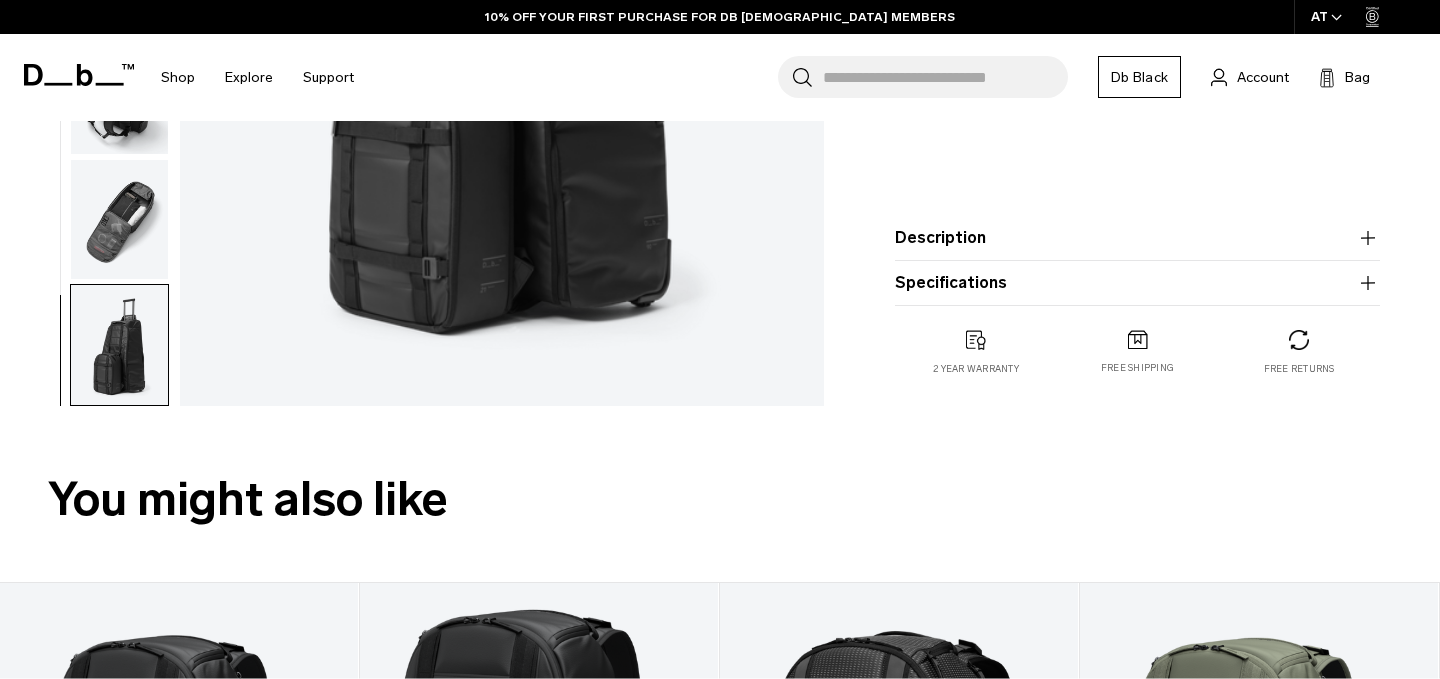 scroll, scrollTop: 0, scrollLeft: 0, axis: both 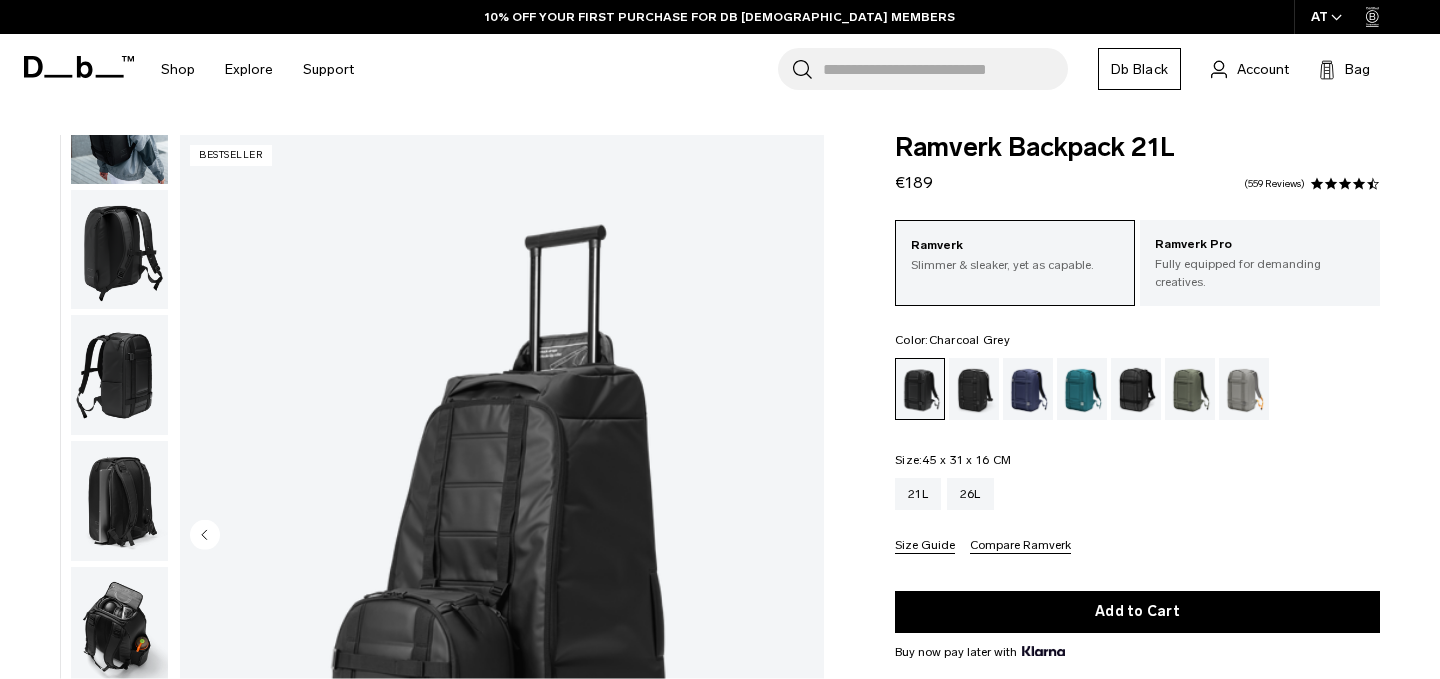 click at bounding box center [974, 389] 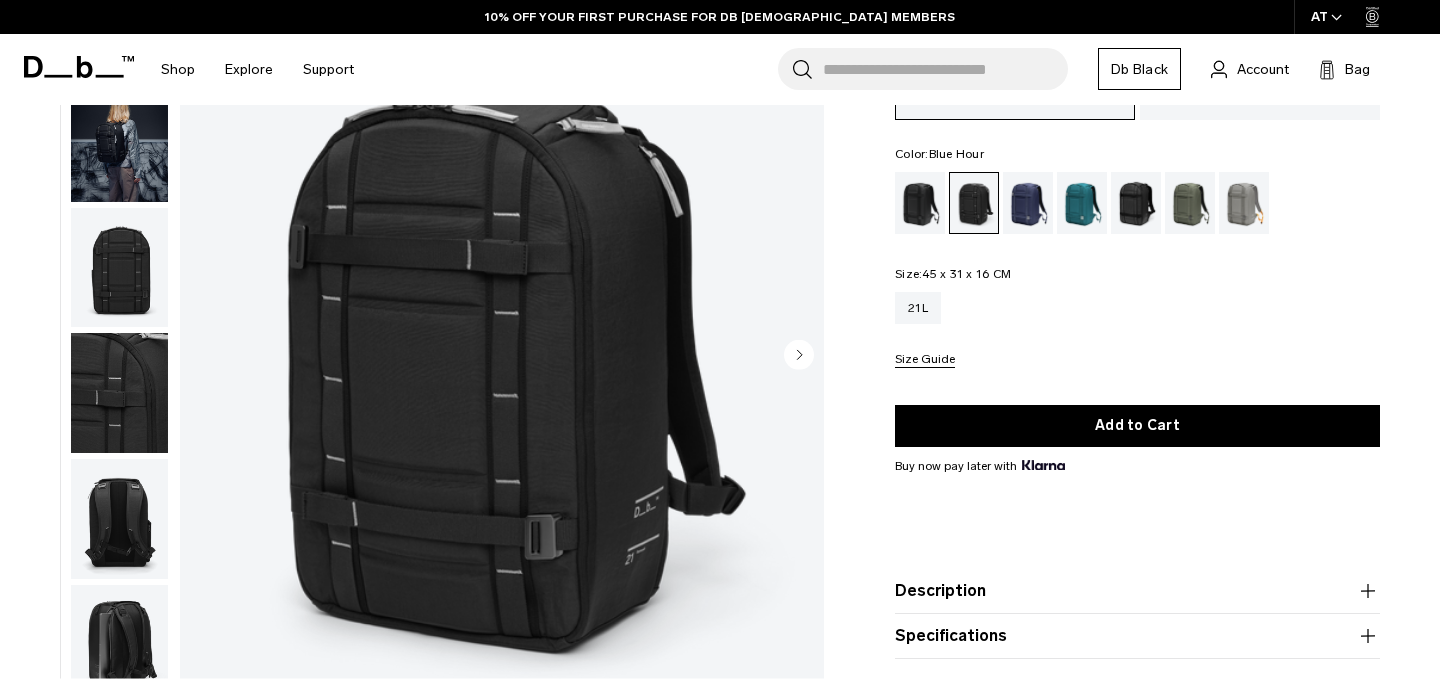 scroll, scrollTop: 186, scrollLeft: 0, axis: vertical 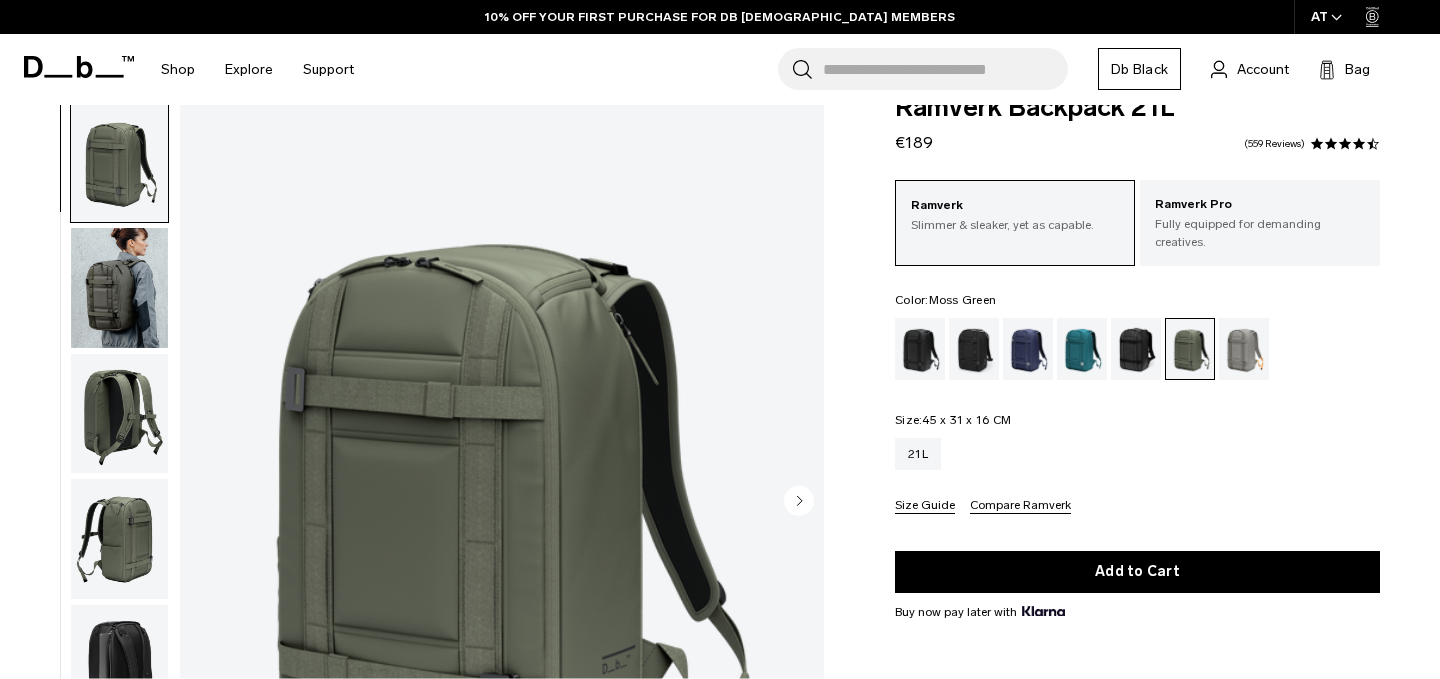 click at bounding box center [119, 287] 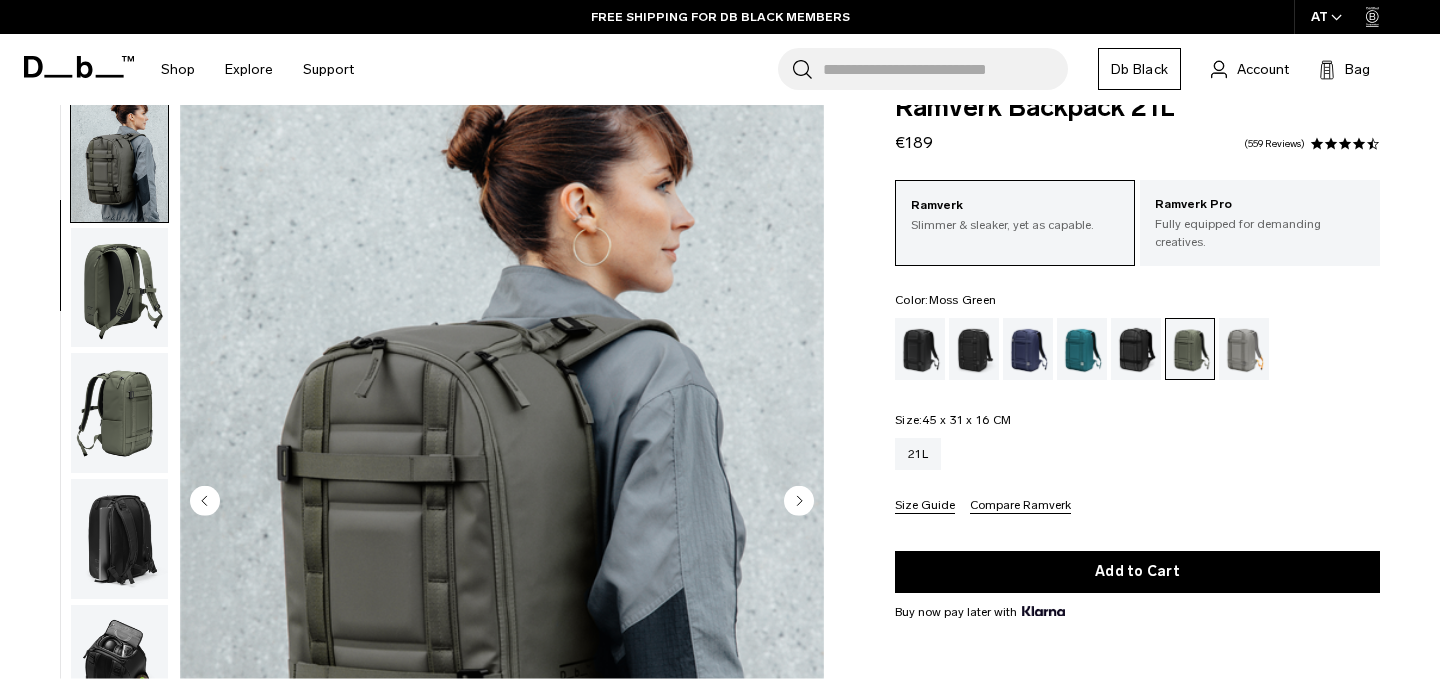 click at bounding box center (119, 413) 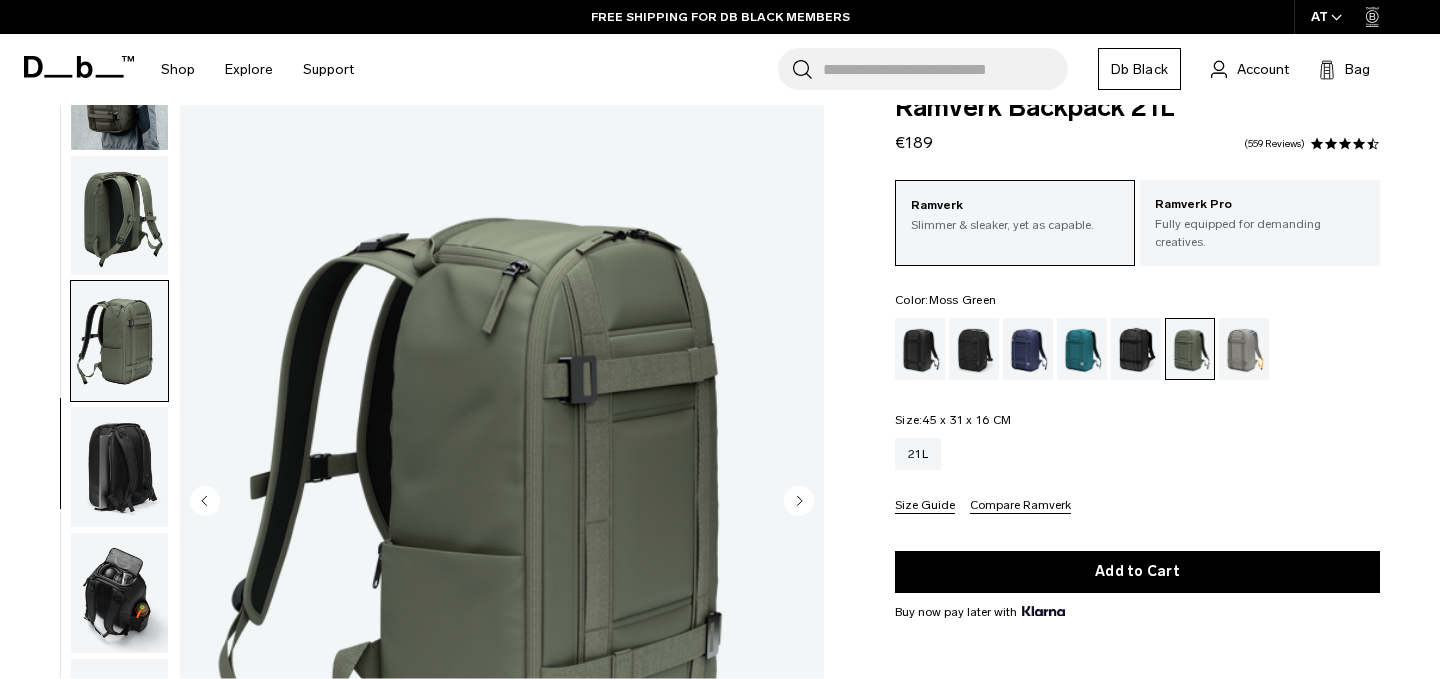 click at bounding box center (119, 467) 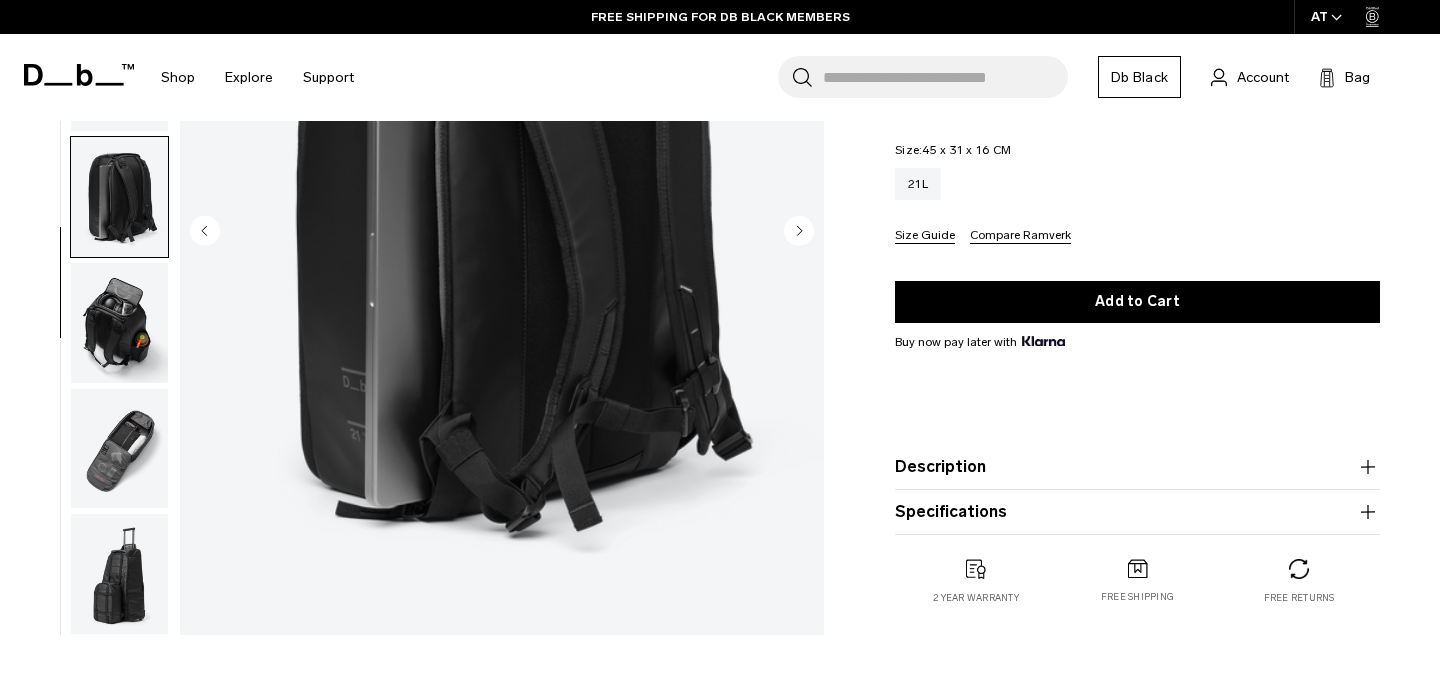 scroll, scrollTop: 303, scrollLeft: 0, axis: vertical 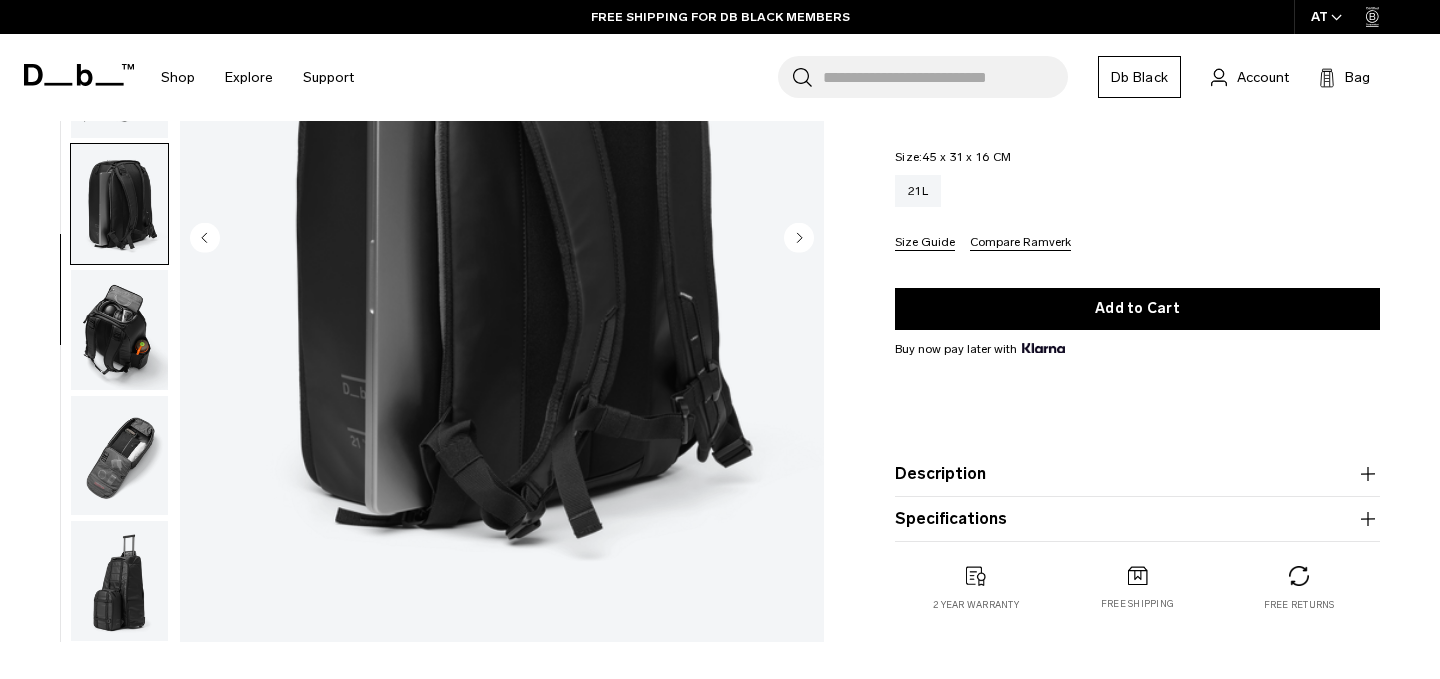 click at bounding box center (119, 455) 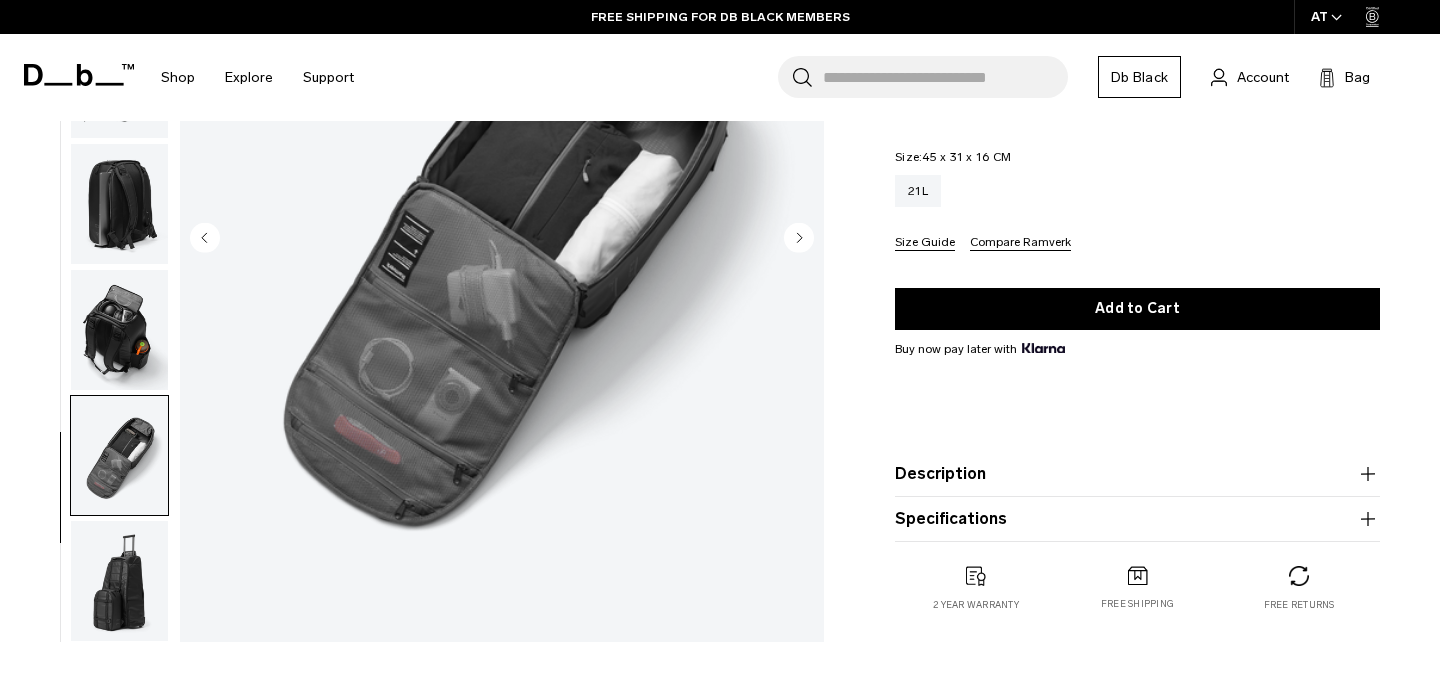 scroll, scrollTop: 0, scrollLeft: 0, axis: both 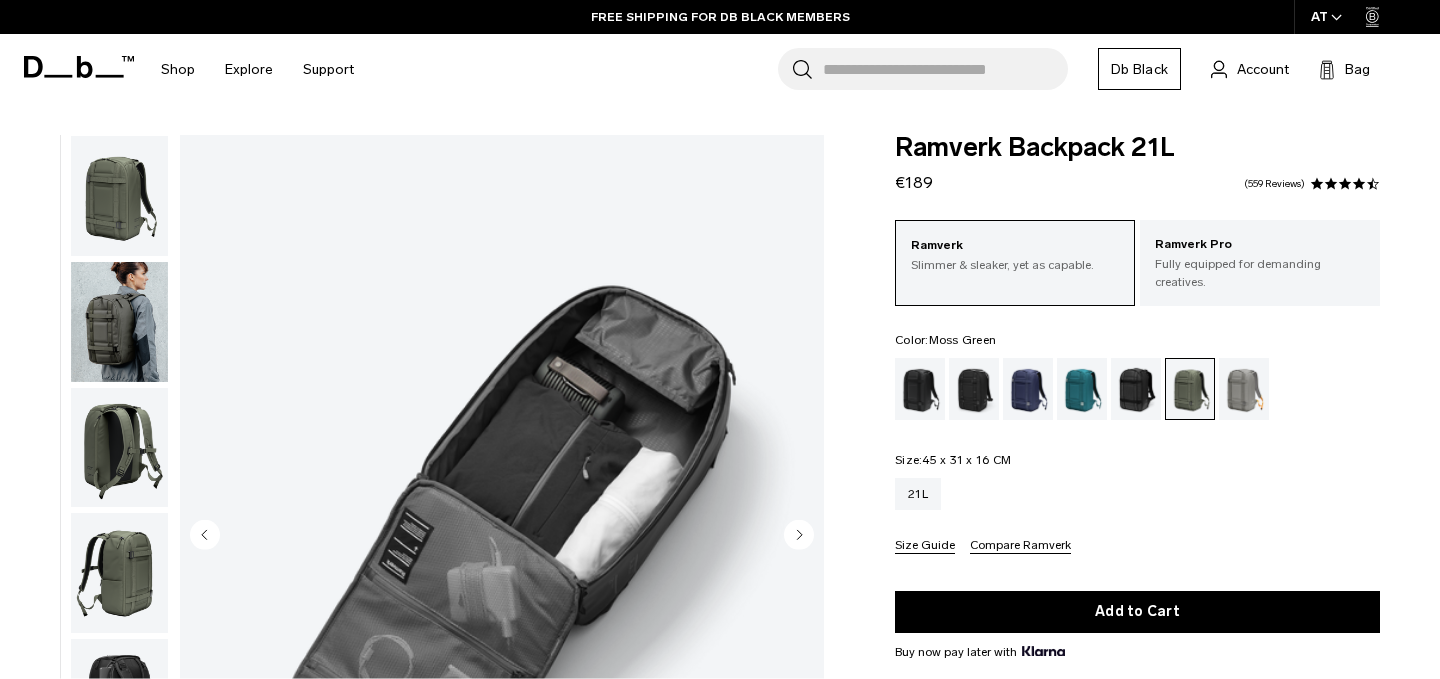 click at bounding box center [119, 448] 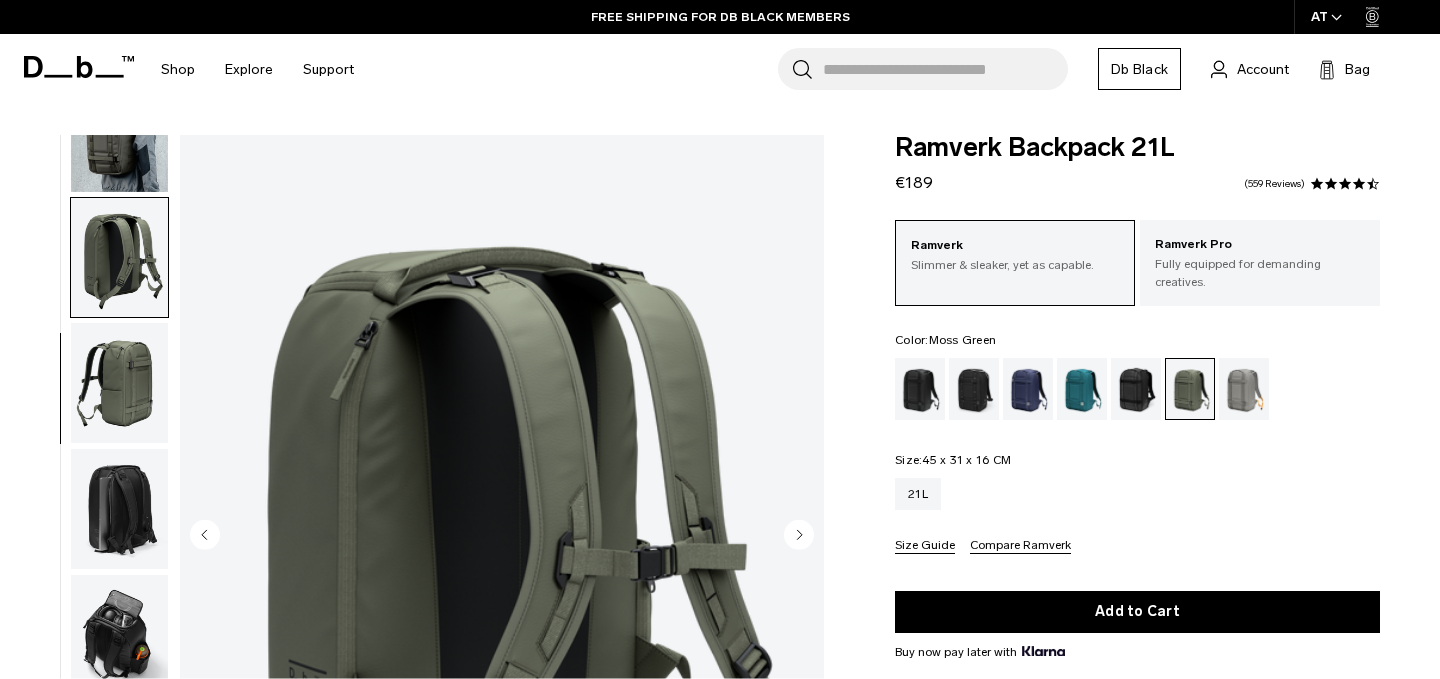 scroll, scrollTop: 198, scrollLeft: 0, axis: vertical 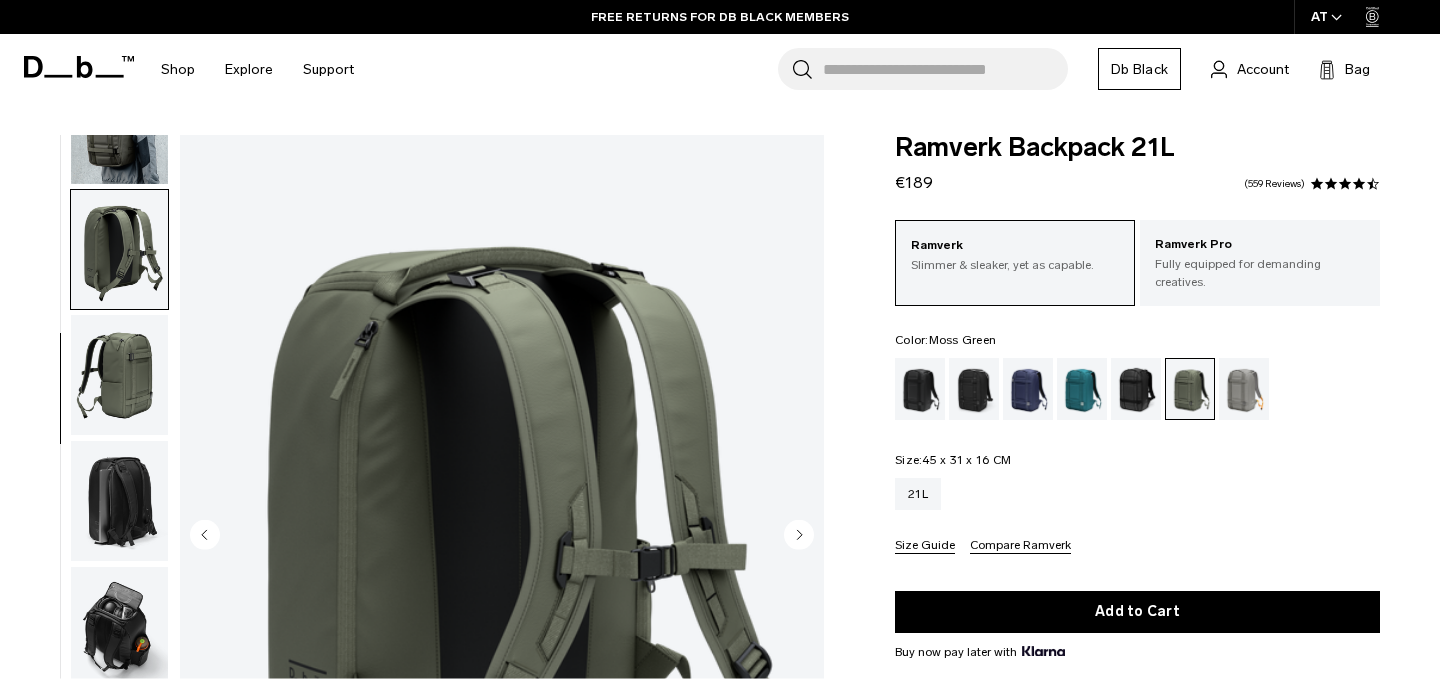 click at bounding box center [119, 501] 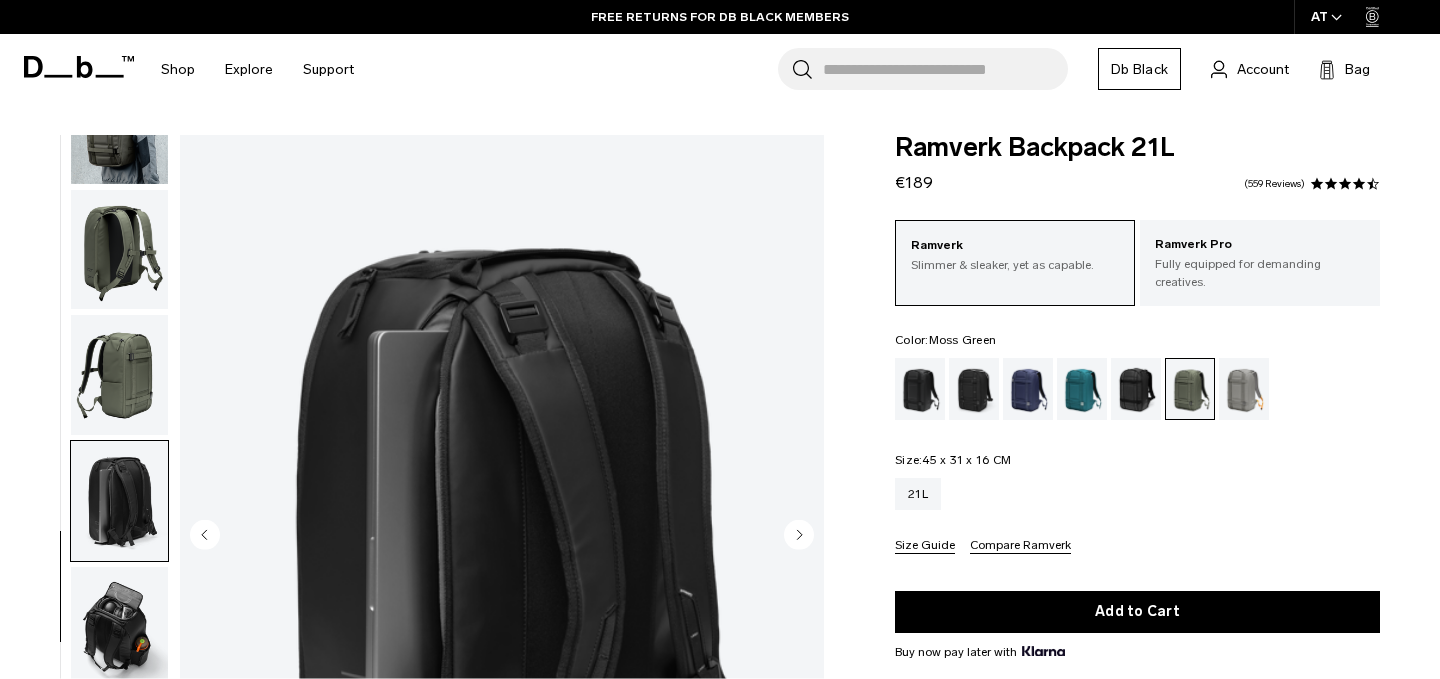 click at bounding box center (119, 375) 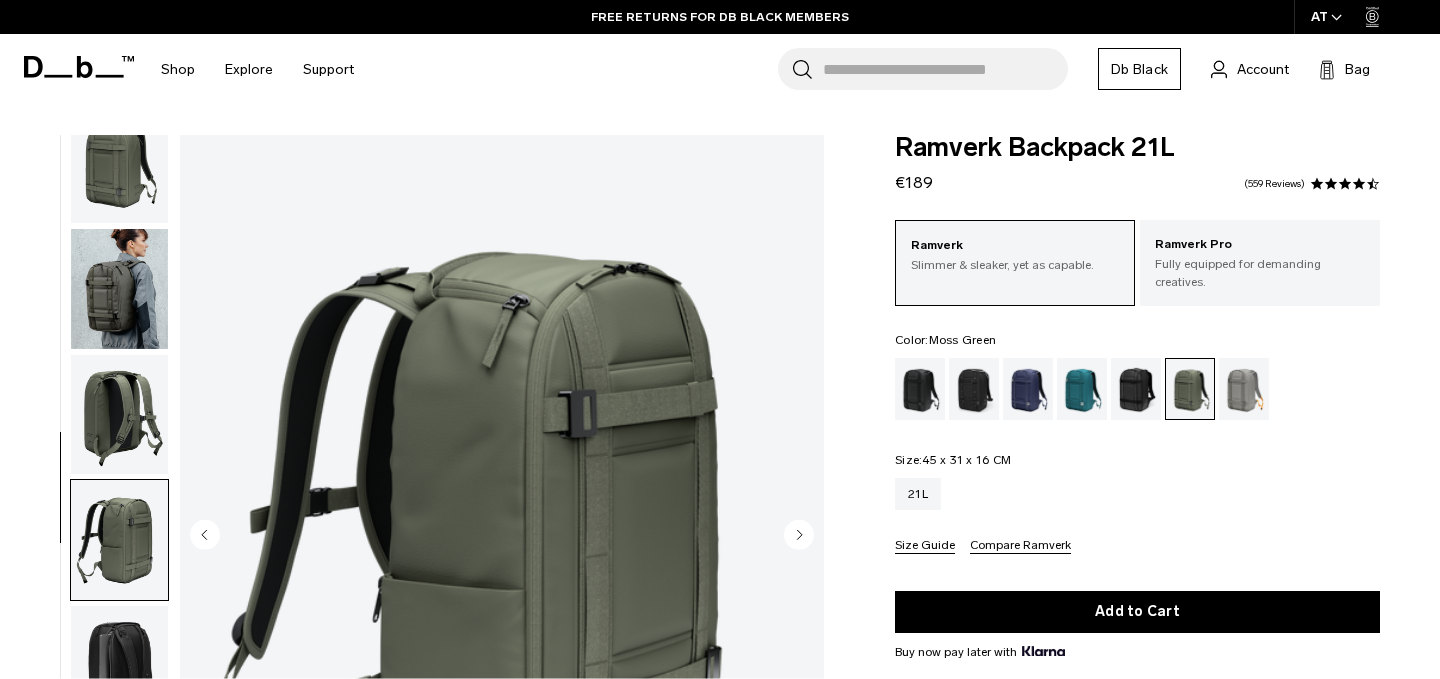scroll, scrollTop: 0, scrollLeft: 0, axis: both 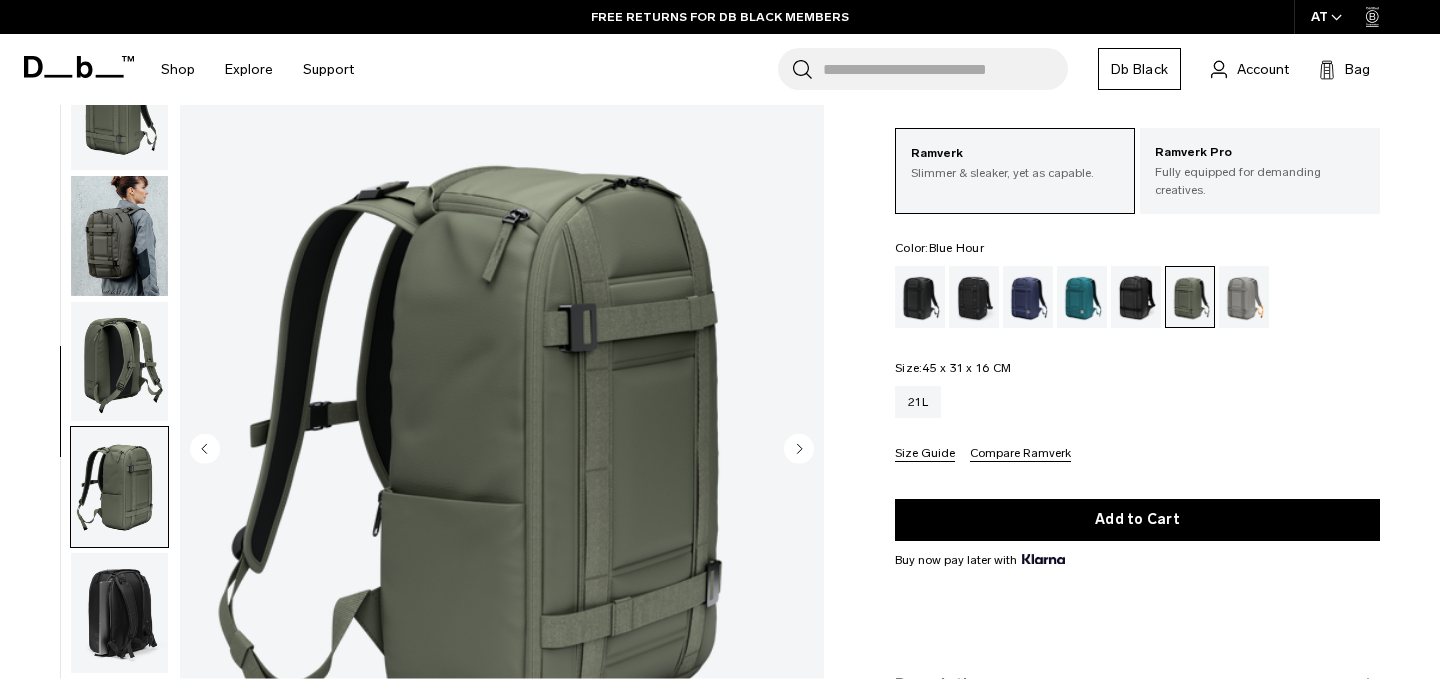 click at bounding box center [1028, 297] 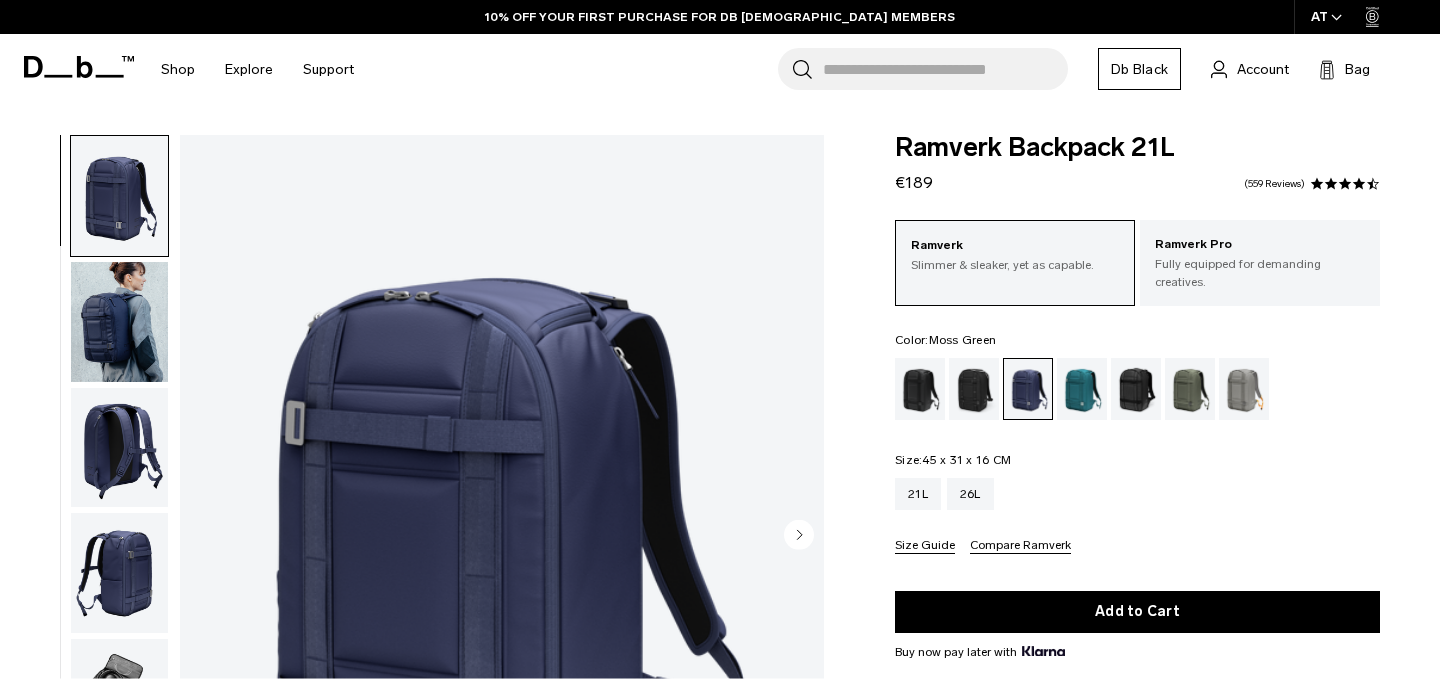 click at bounding box center (1190, 389) 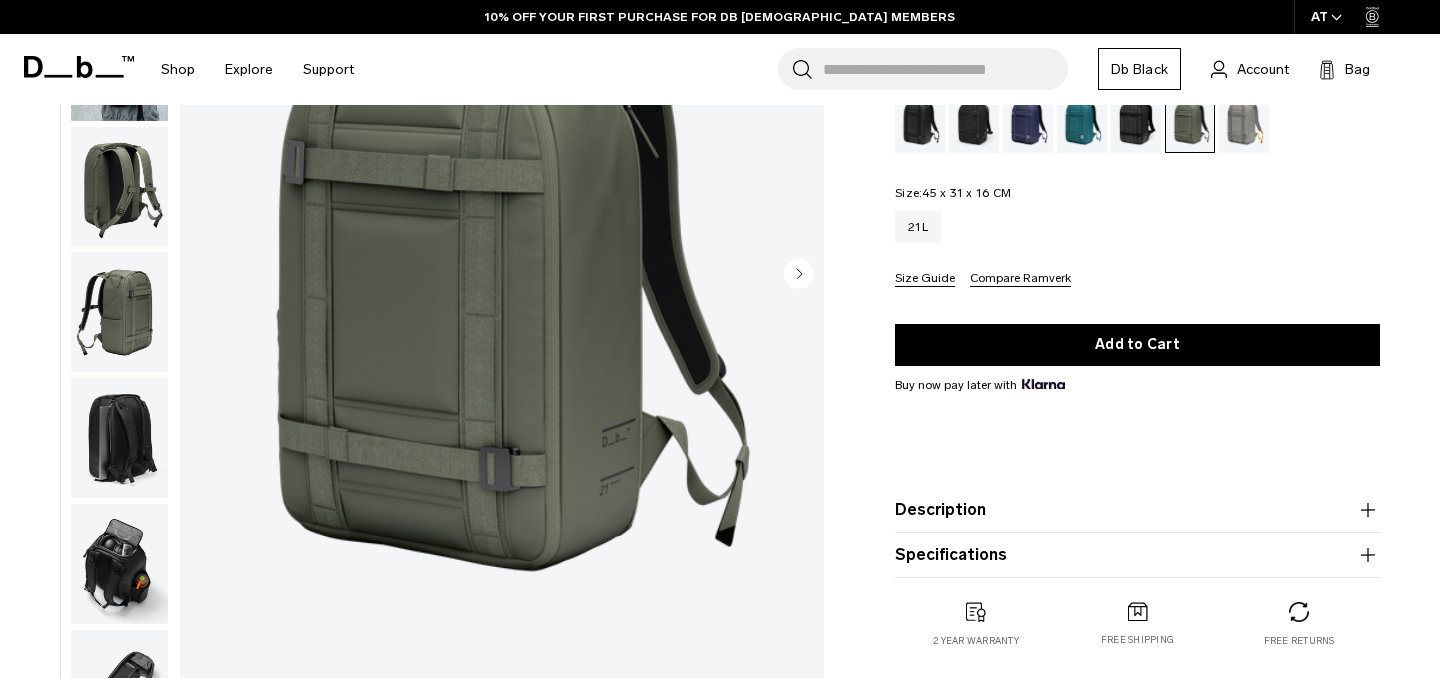 scroll, scrollTop: 267, scrollLeft: 0, axis: vertical 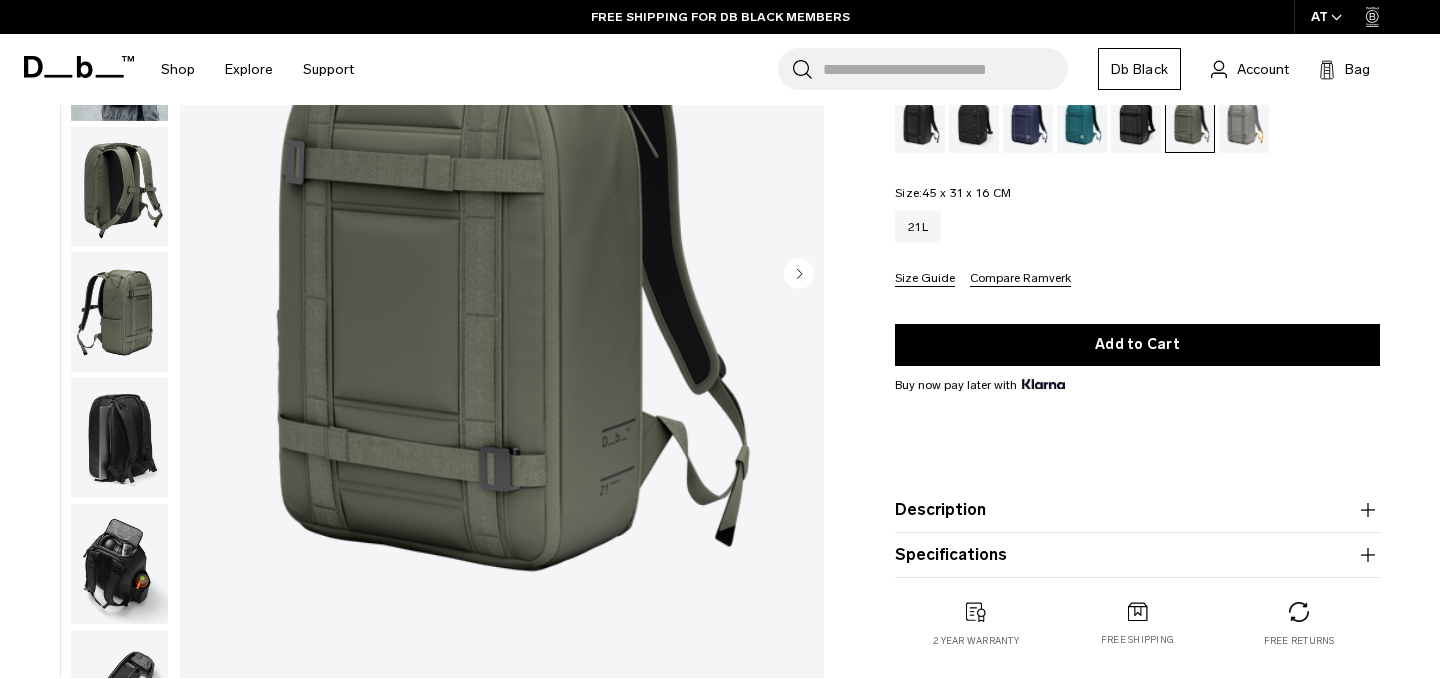 click on "Specifications
Volume  21 Litres
Dimensions   45 x 31 x 16 CM (H x W x D)
Weight  1.08 KG" at bounding box center (1137, 555) 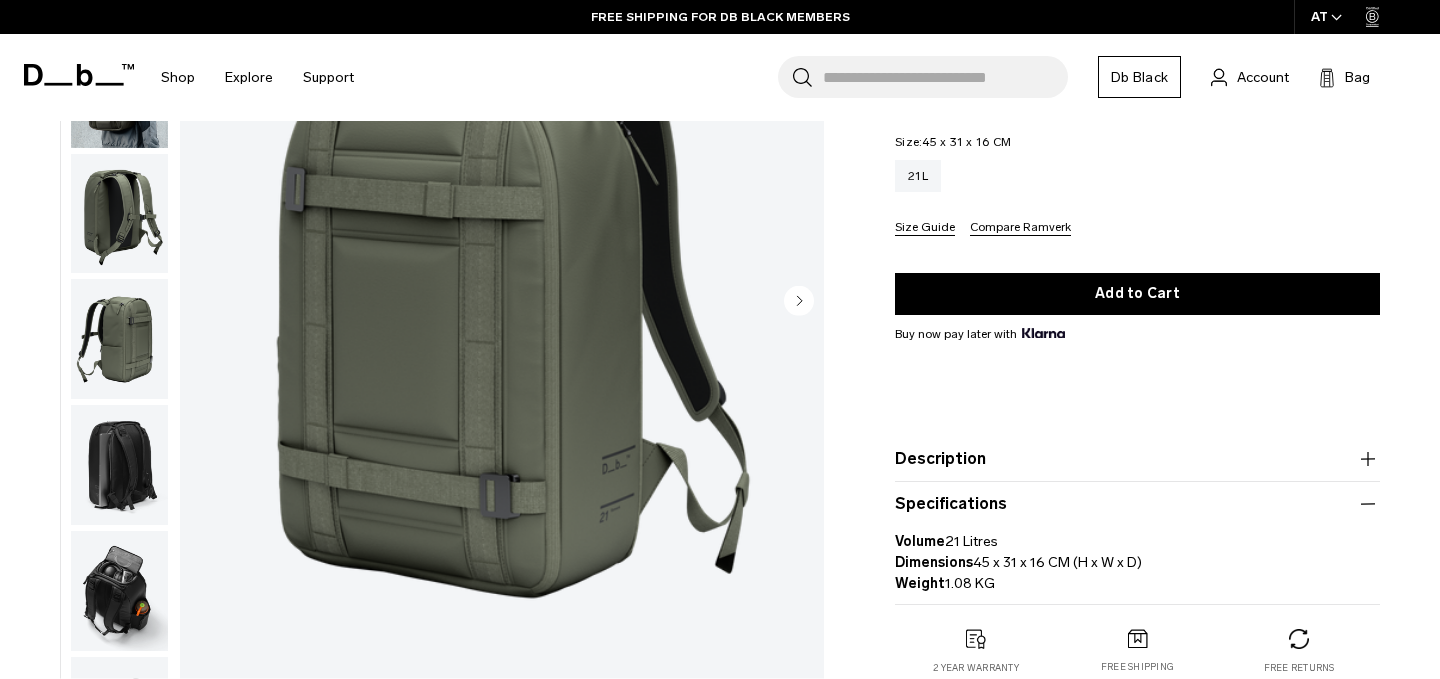 scroll, scrollTop: 332, scrollLeft: 0, axis: vertical 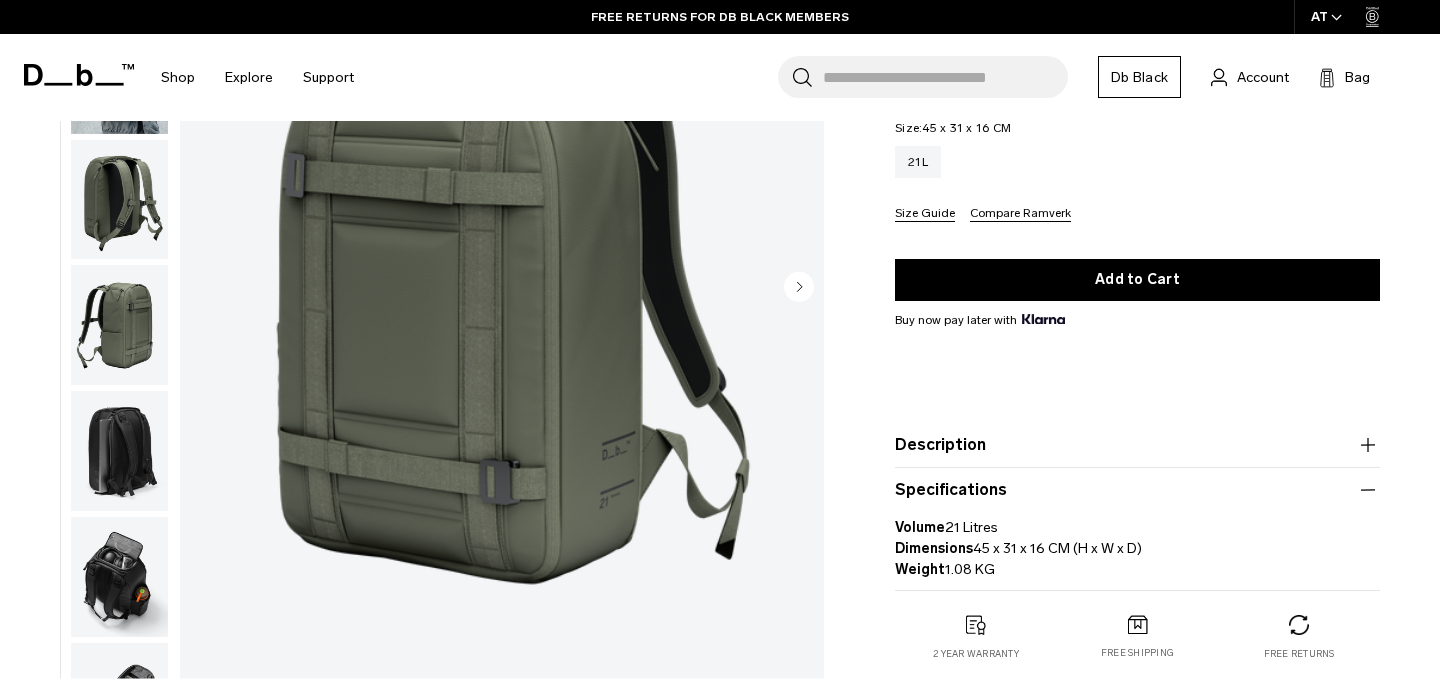 click 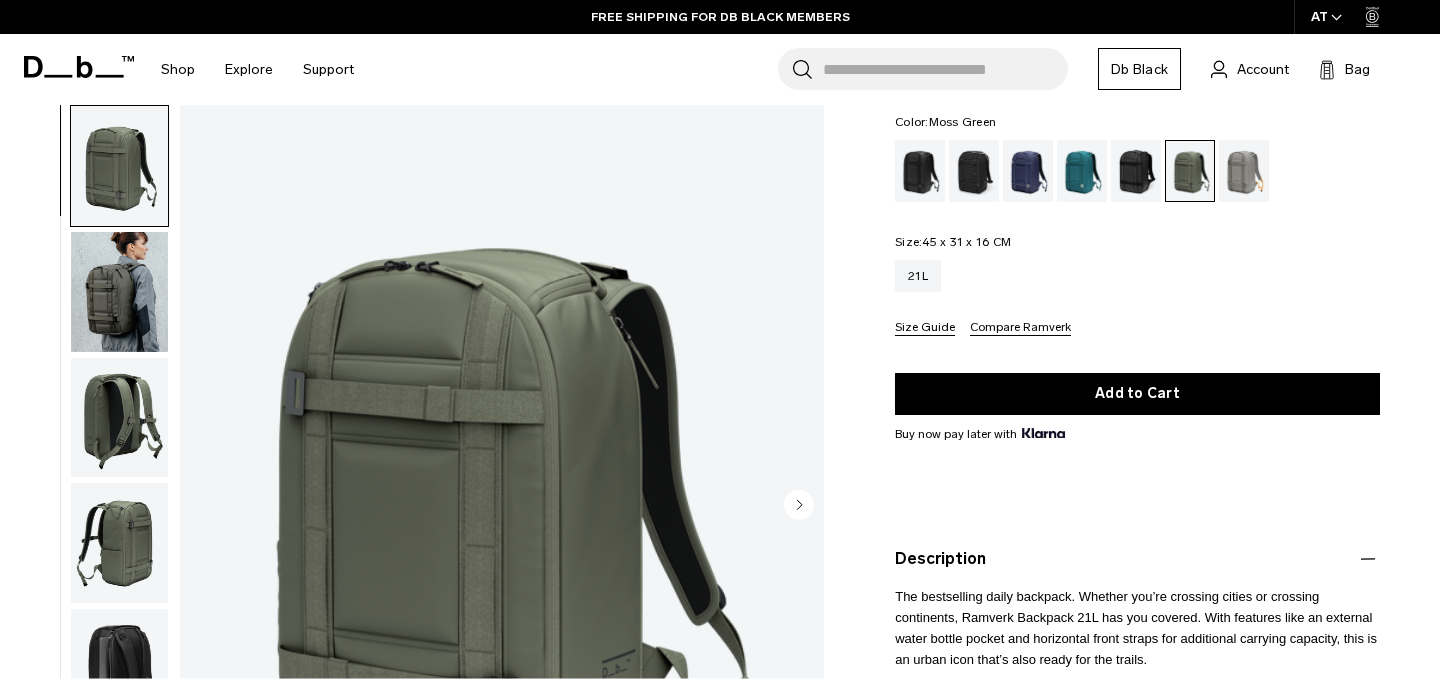 scroll, scrollTop: 217, scrollLeft: 0, axis: vertical 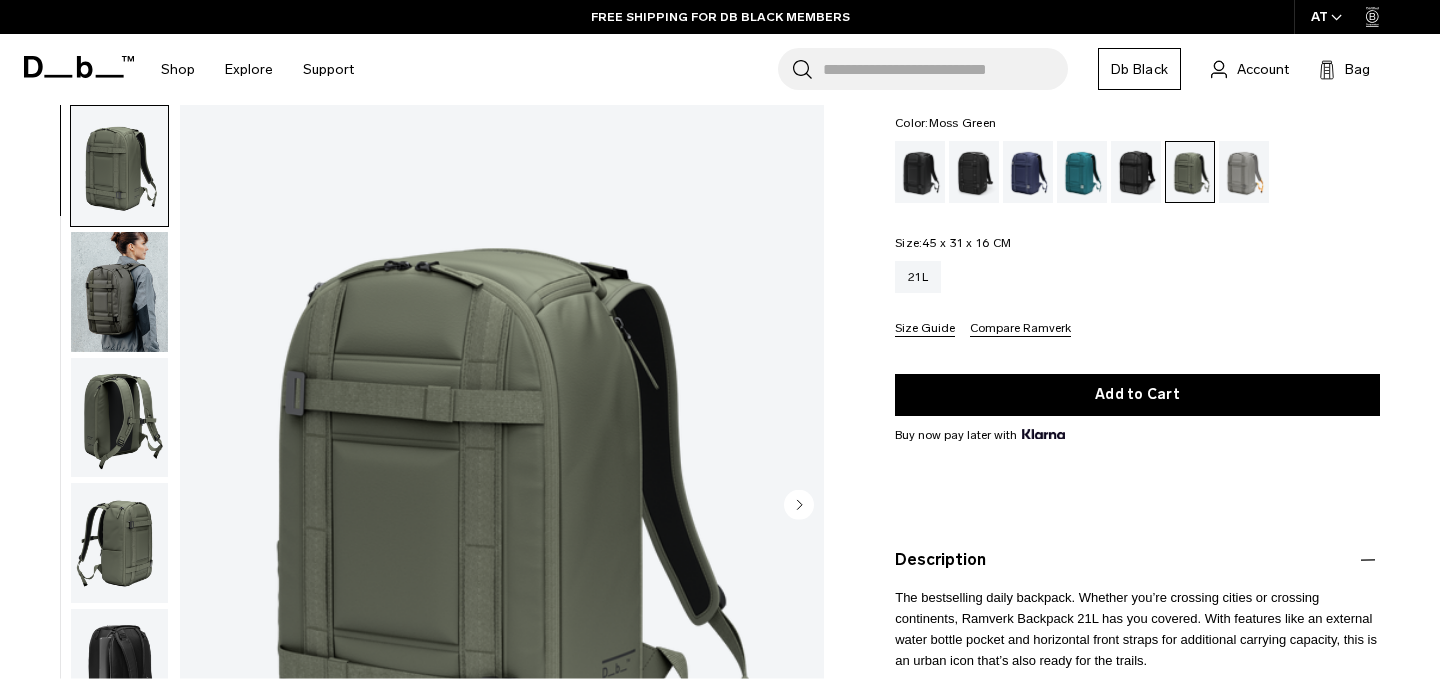 click at bounding box center (119, 292) 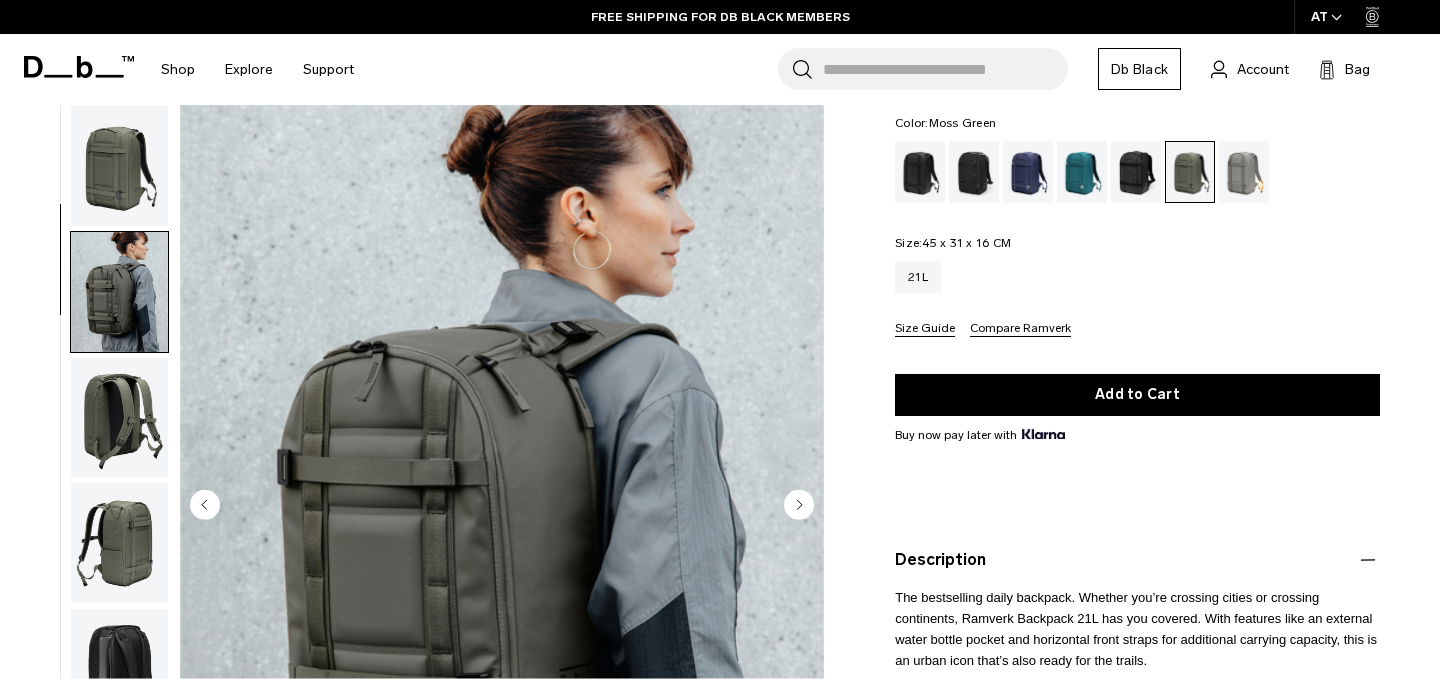 scroll, scrollTop: 126, scrollLeft: 0, axis: vertical 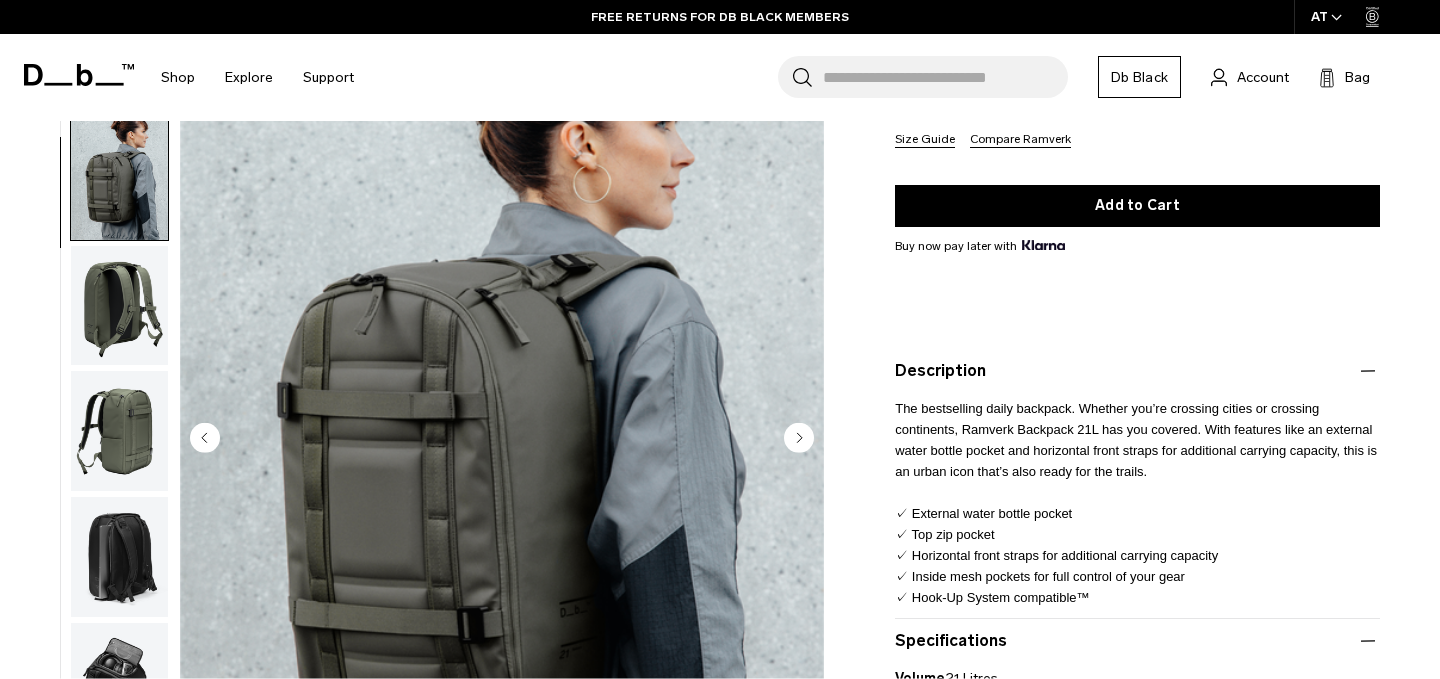 click at bounding box center (119, 305) 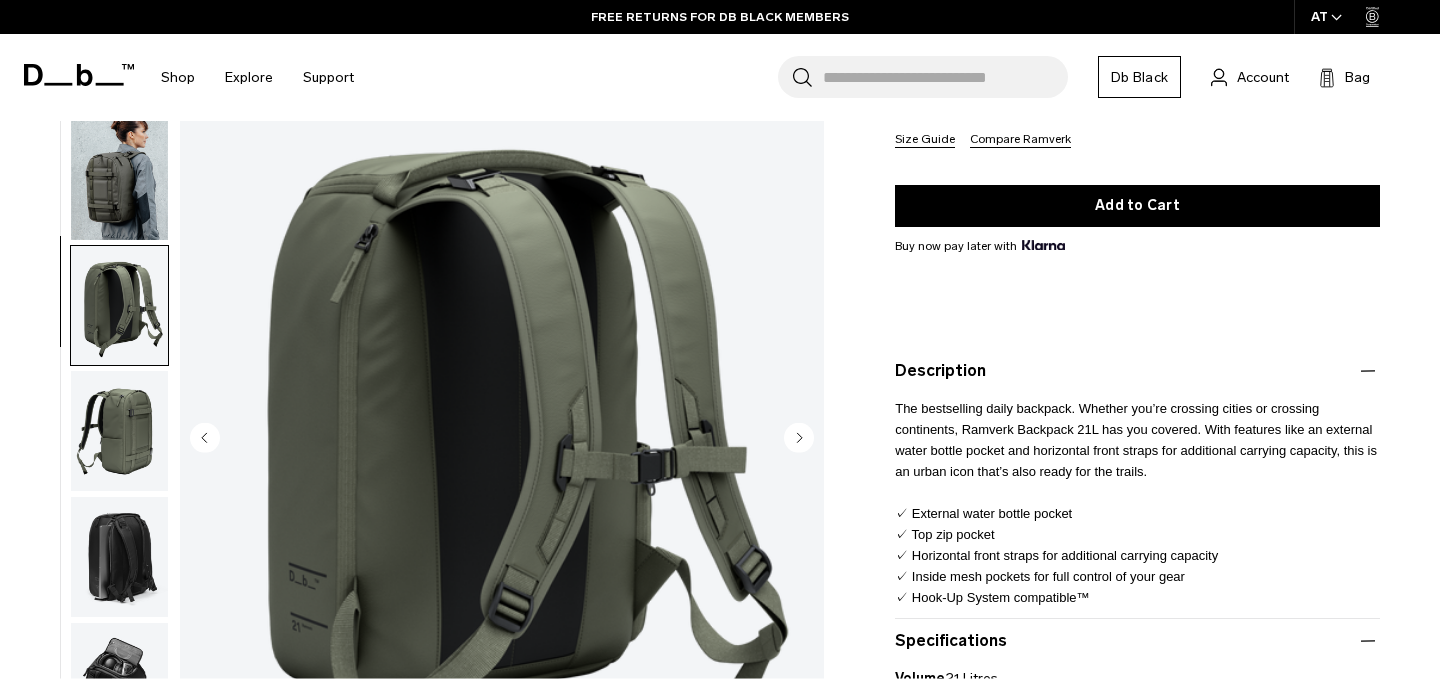 scroll, scrollTop: 198, scrollLeft: 0, axis: vertical 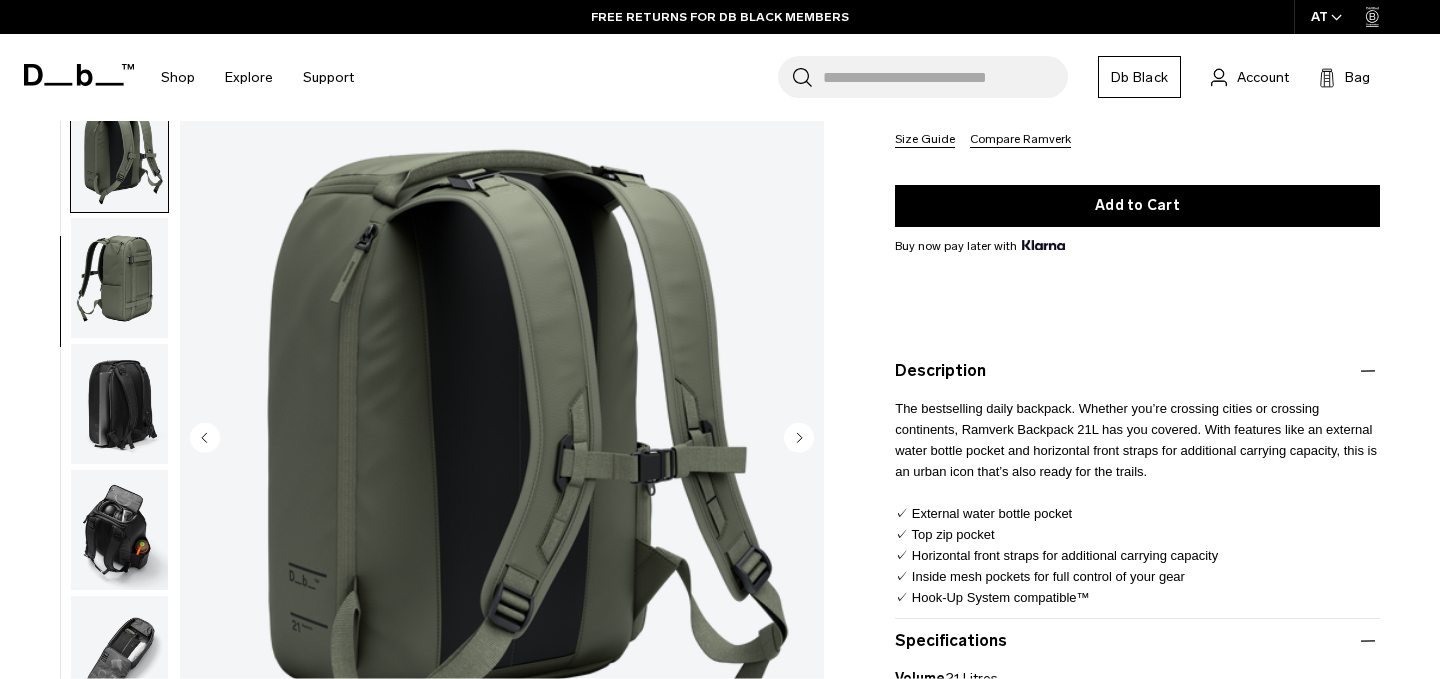 click at bounding box center (119, 278) 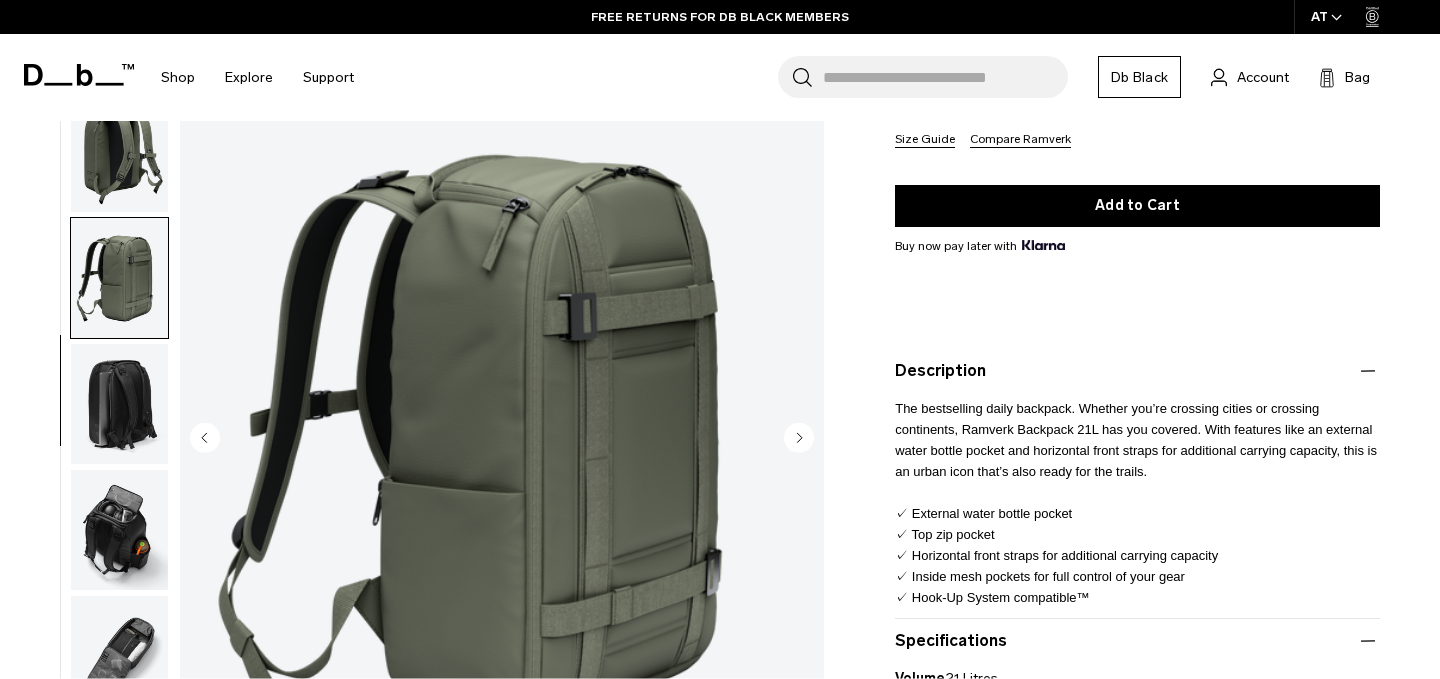 click at bounding box center (119, 152) 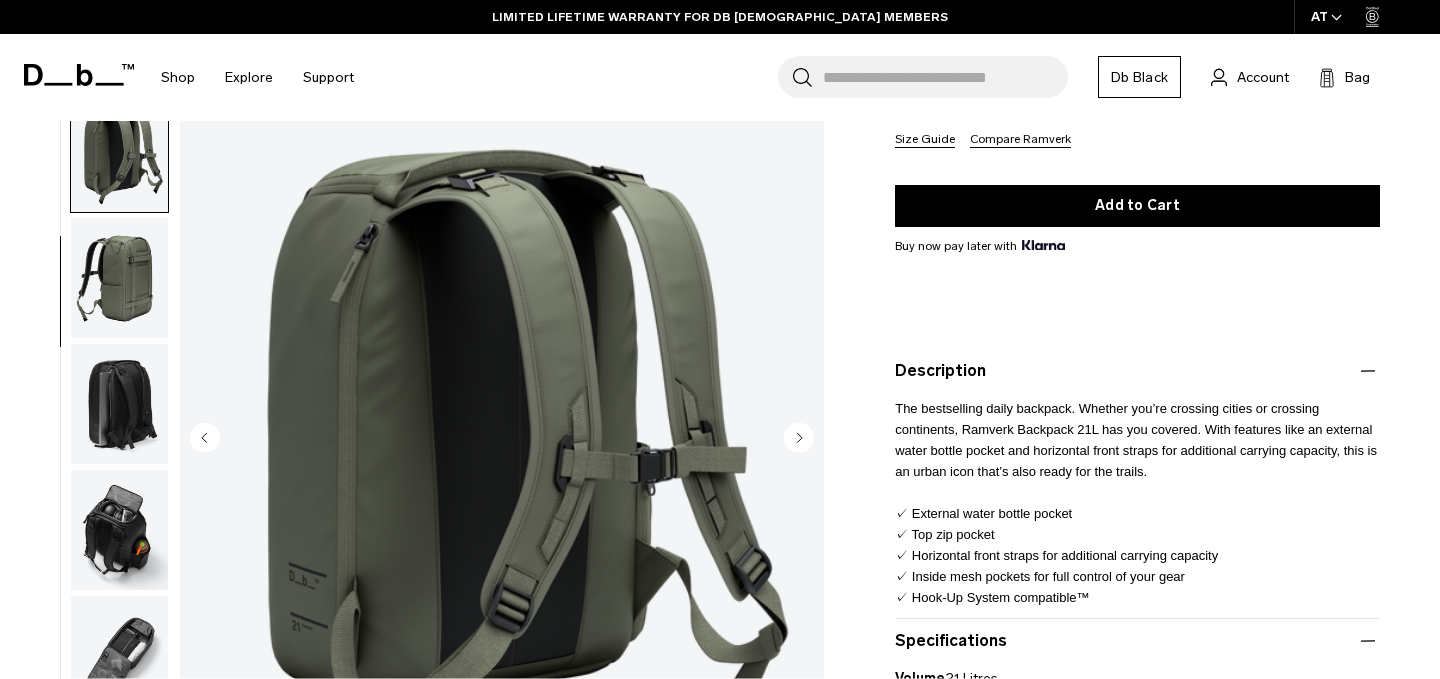 click at bounding box center (119, 278) 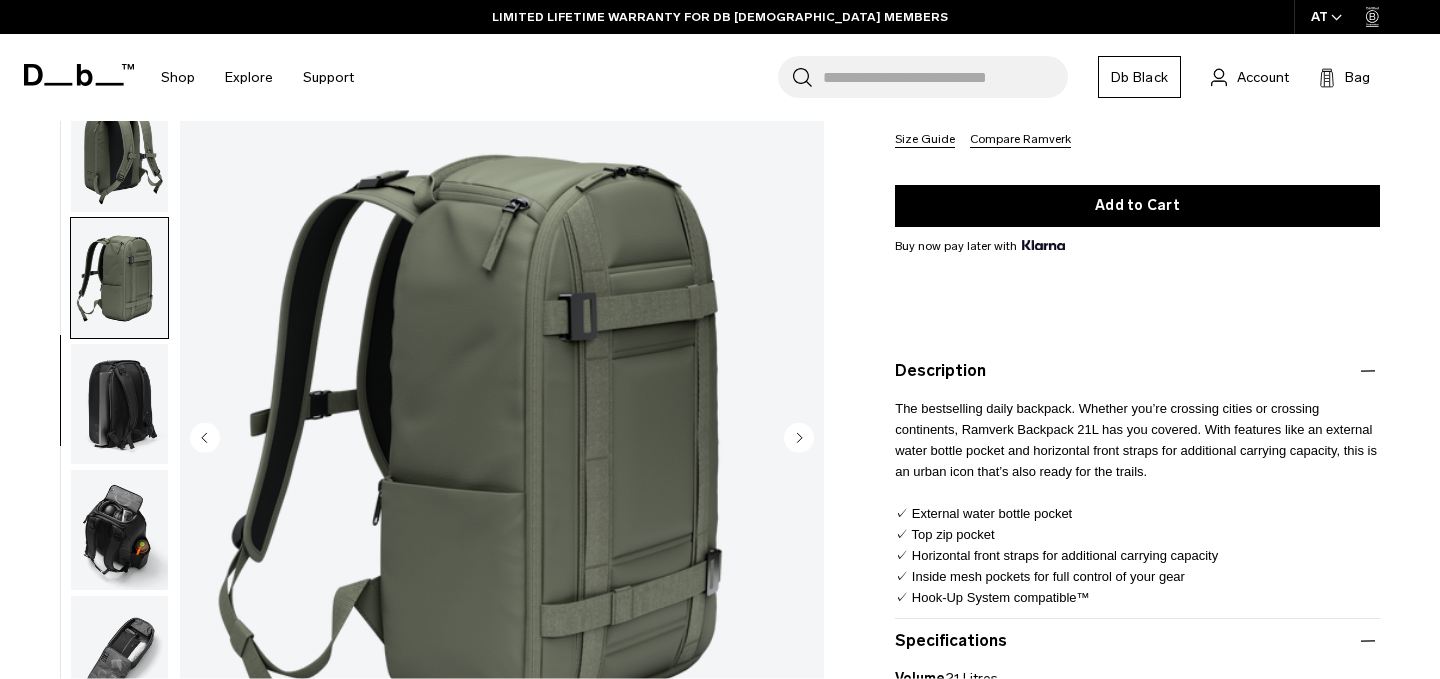 click at bounding box center [119, 404] 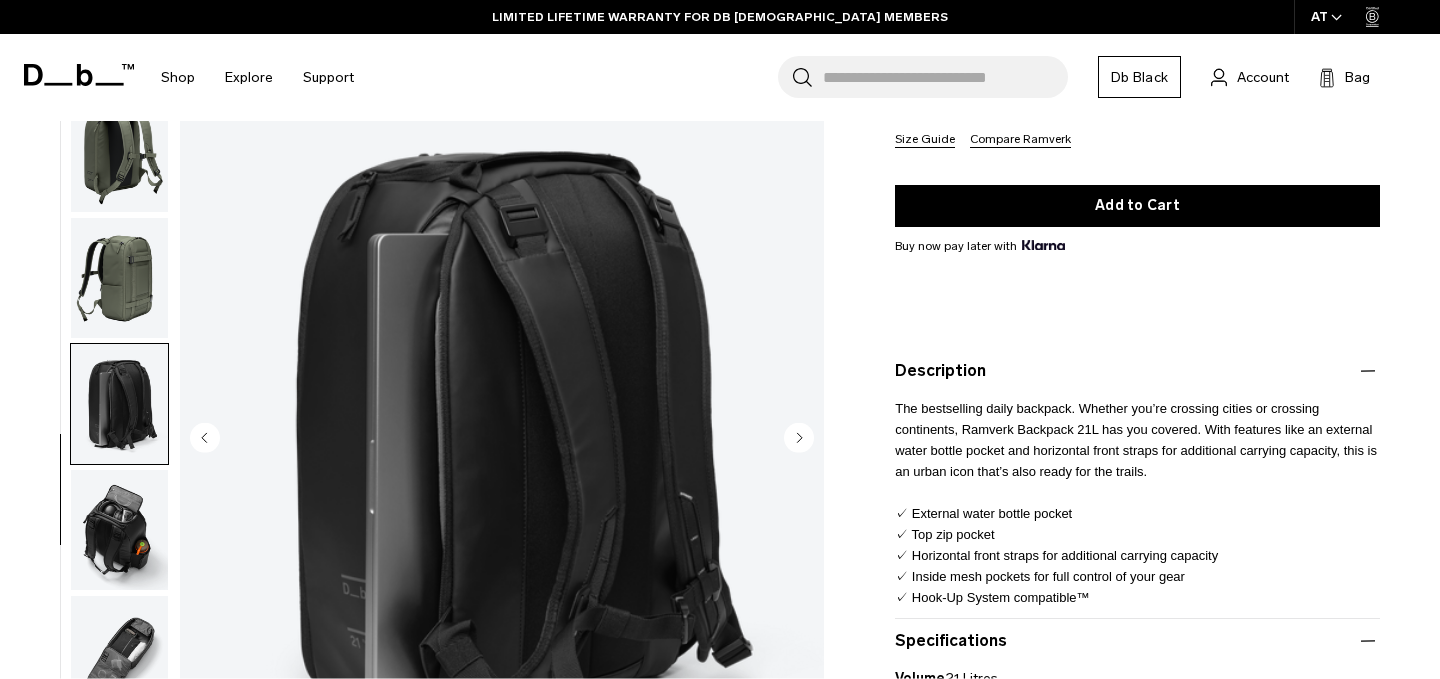 click at bounding box center [119, 530] 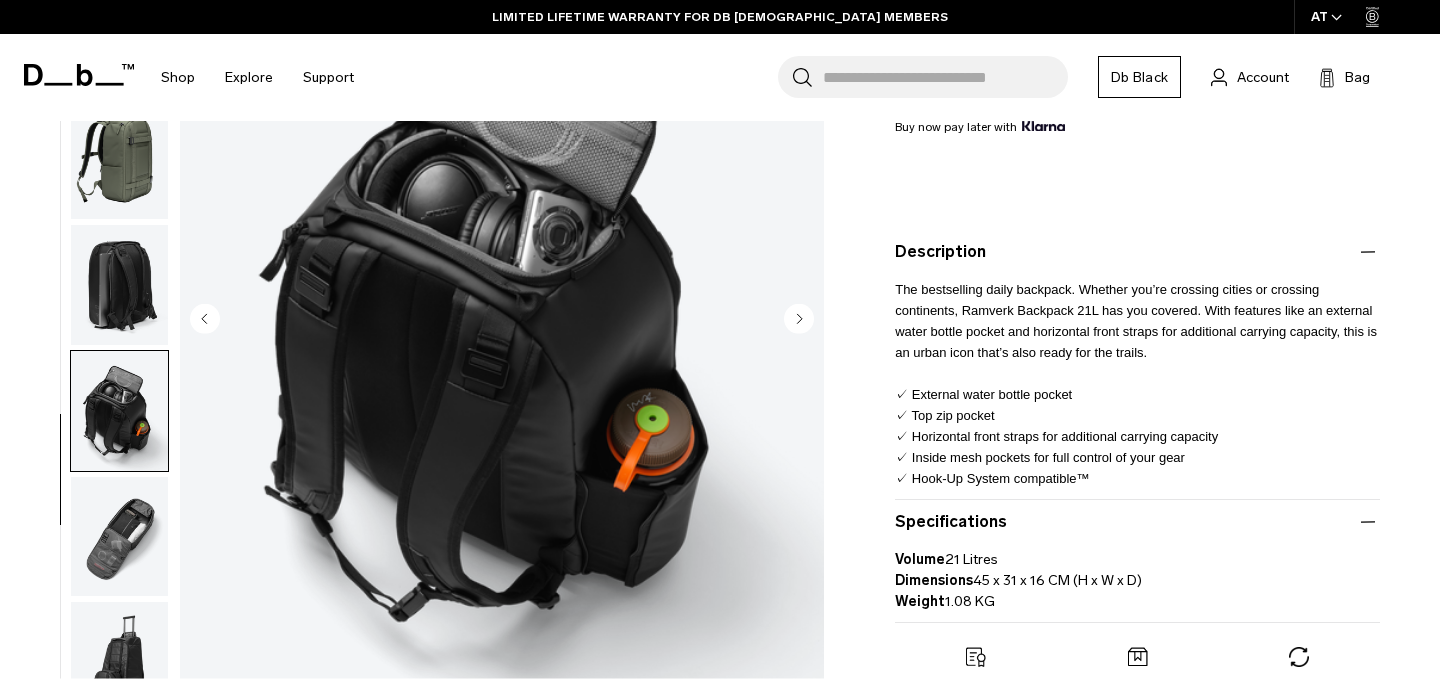 scroll, scrollTop: 528, scrollLeft: 0, axis: vertical 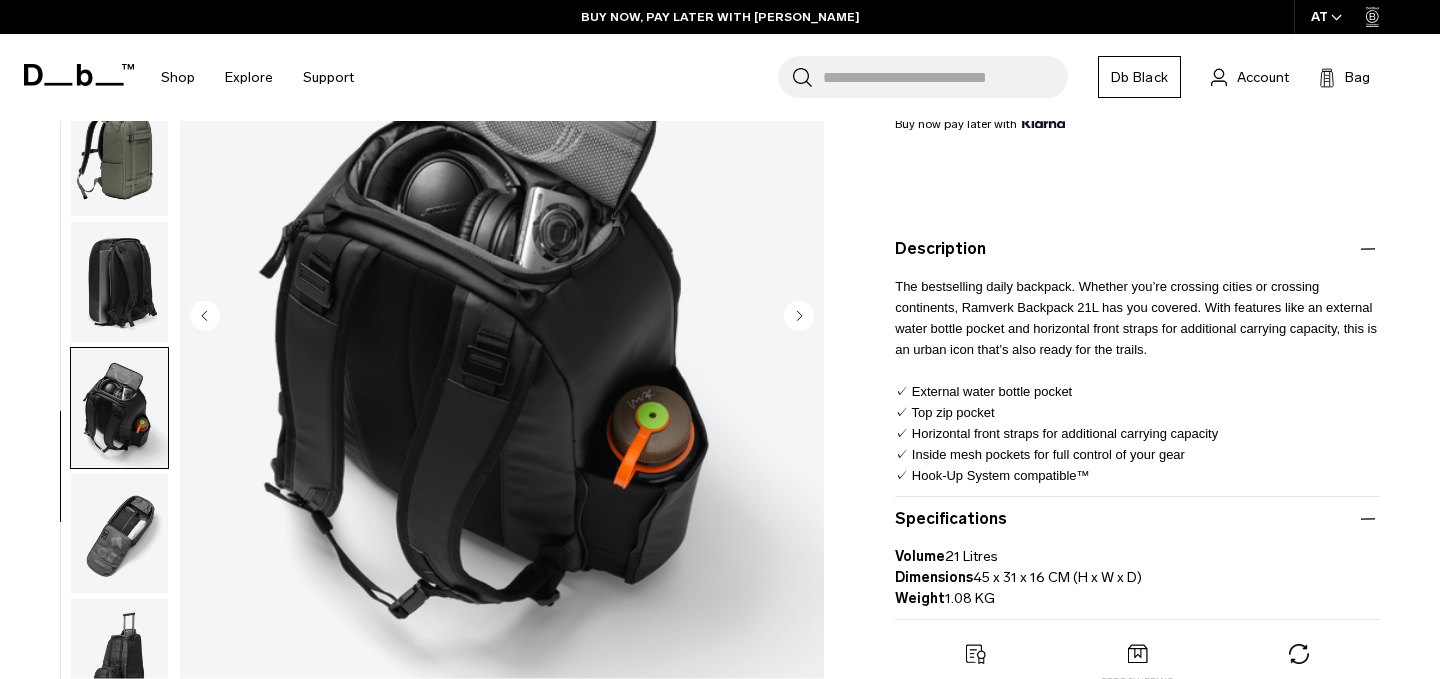 click at bounding box center [119, 533] 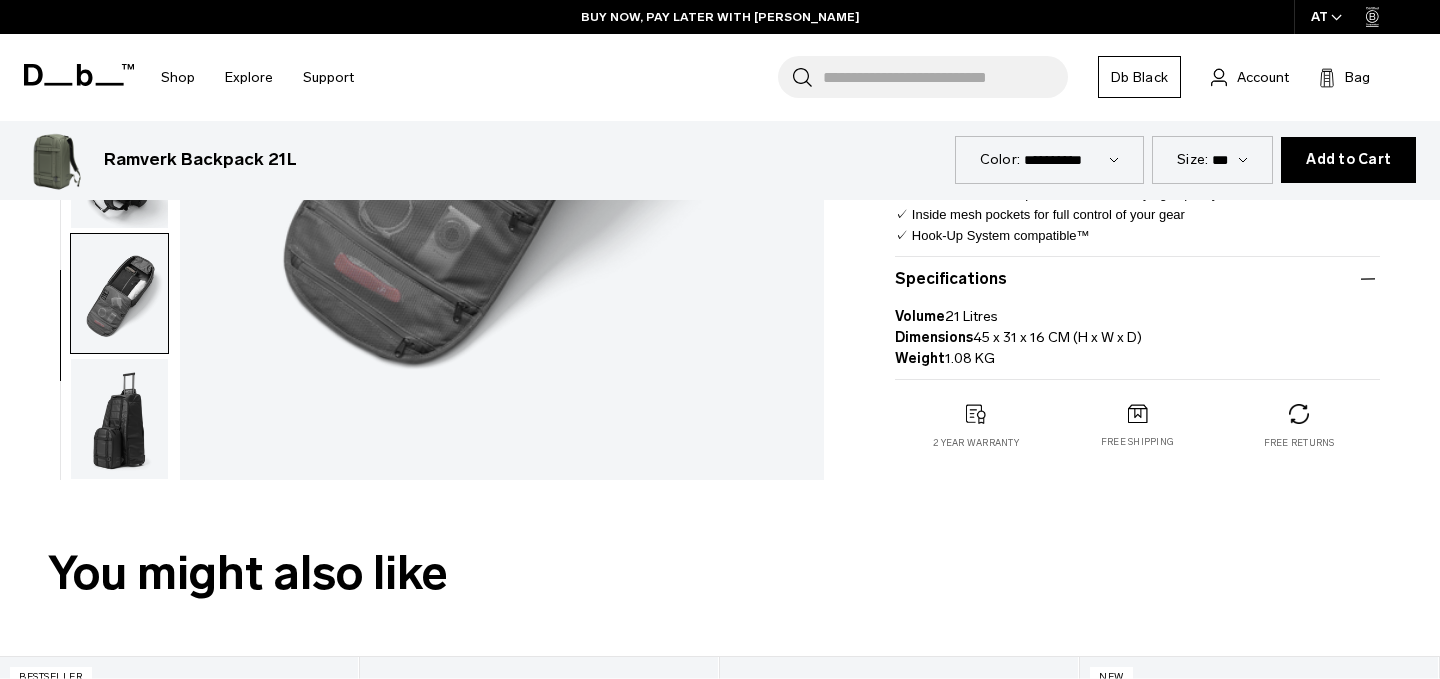 click at bounding box center [119, 419] 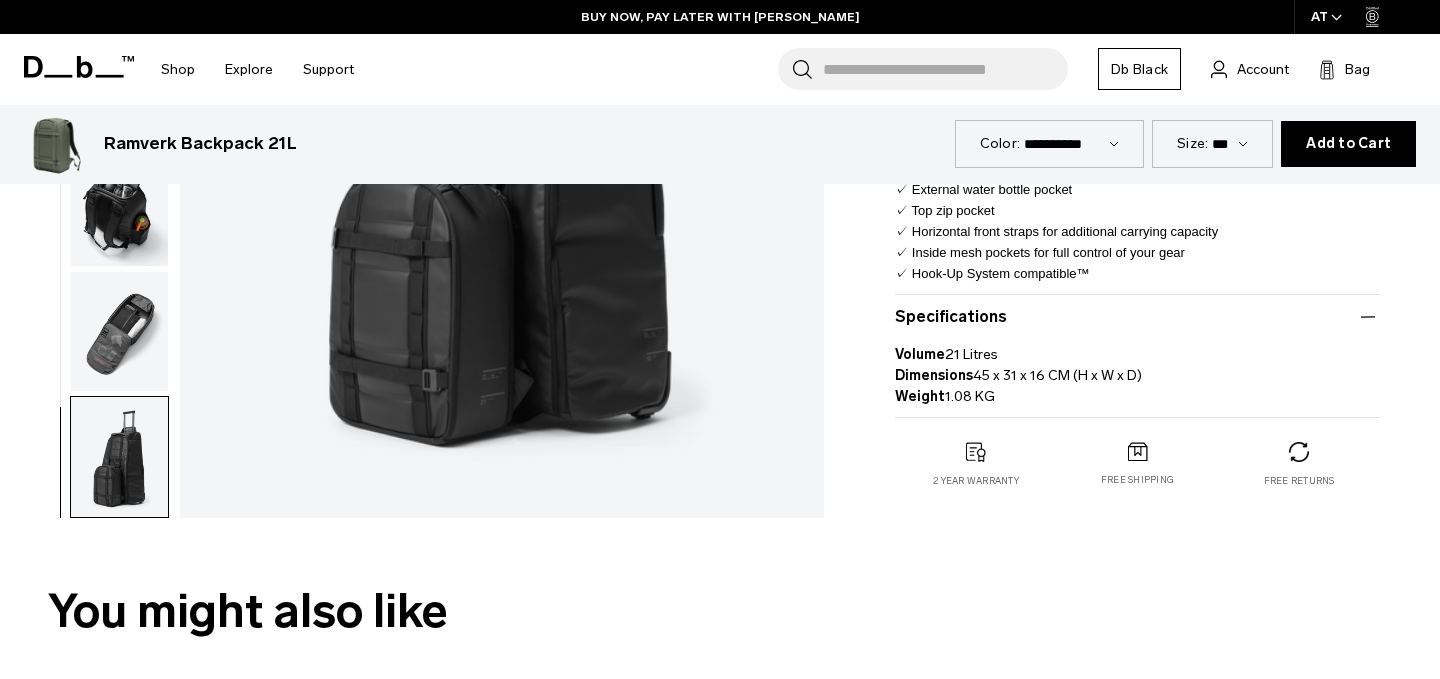 scroll, scrollTop: 728, scrollLeft: 0, axis: vertical 